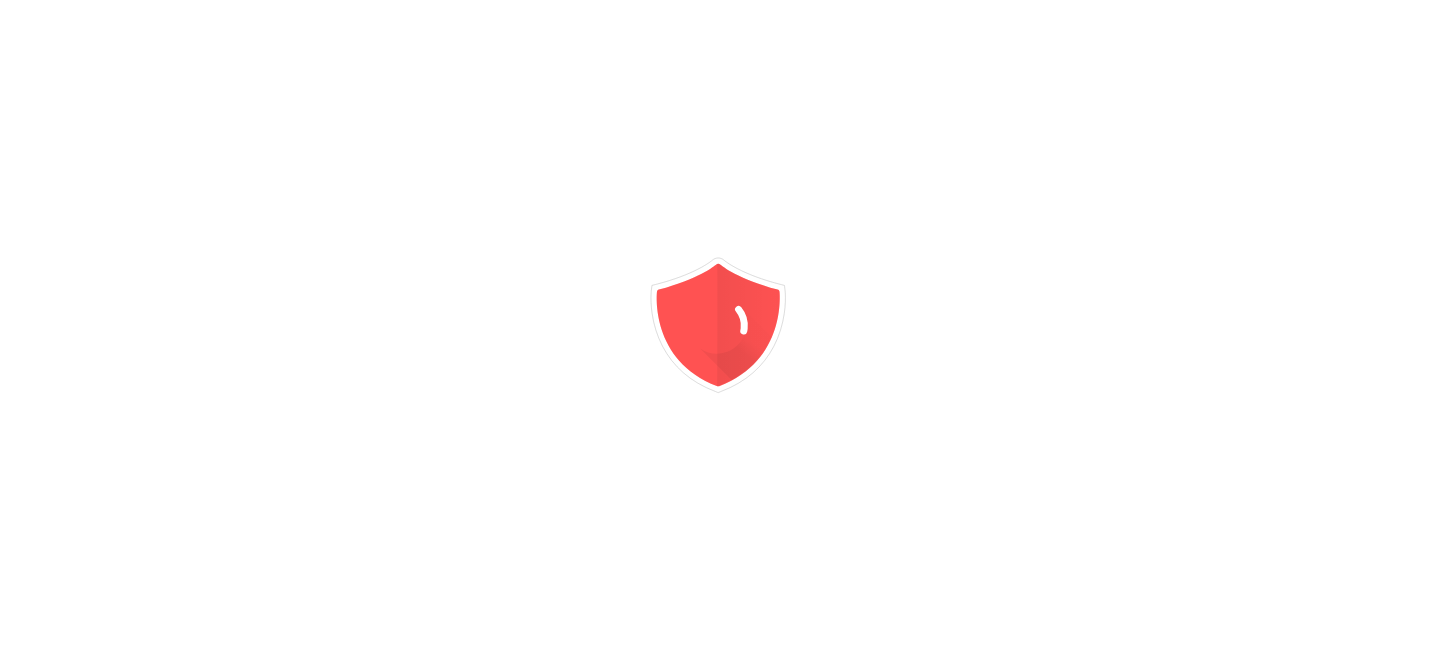 scroll, scrollTop: 0, scrollLeft: 0, axis: both 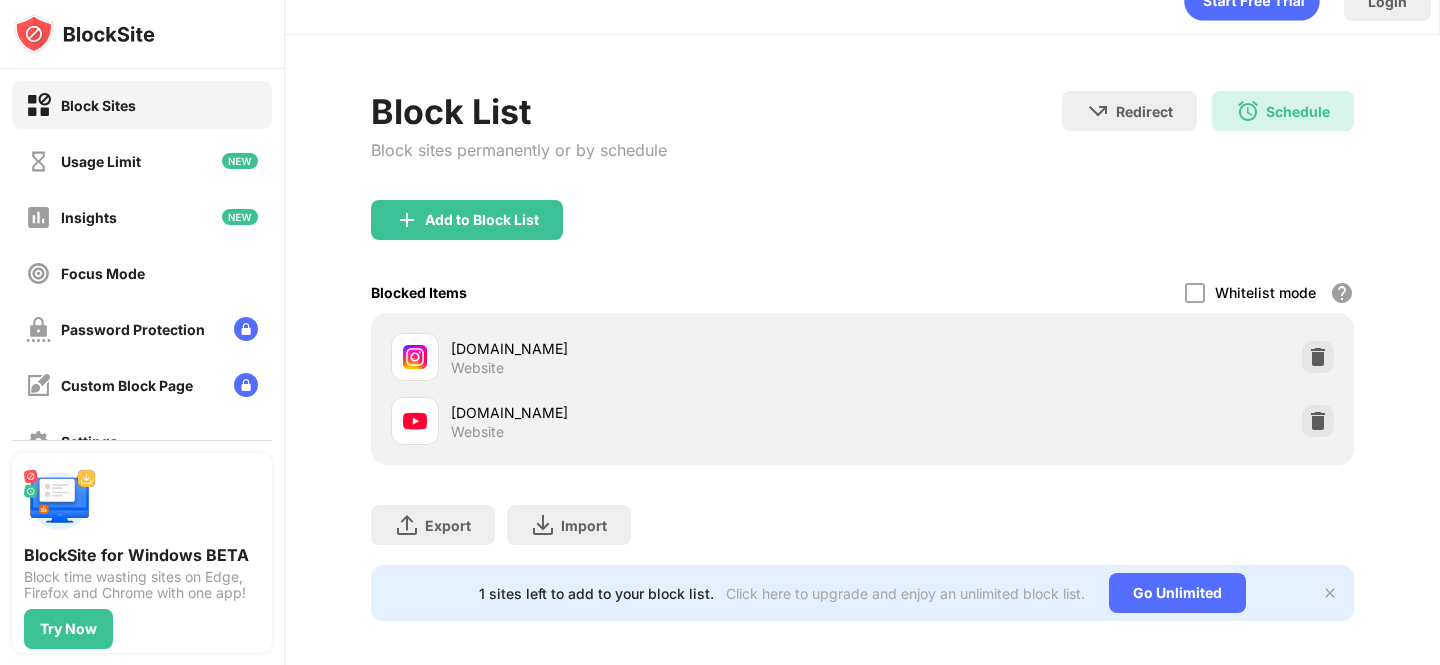 click on "Redirect Choose a site to be redirected to when blocking is active Schedule 23:40 to 09:00 Every Day" at bounding box center (1208, 133) 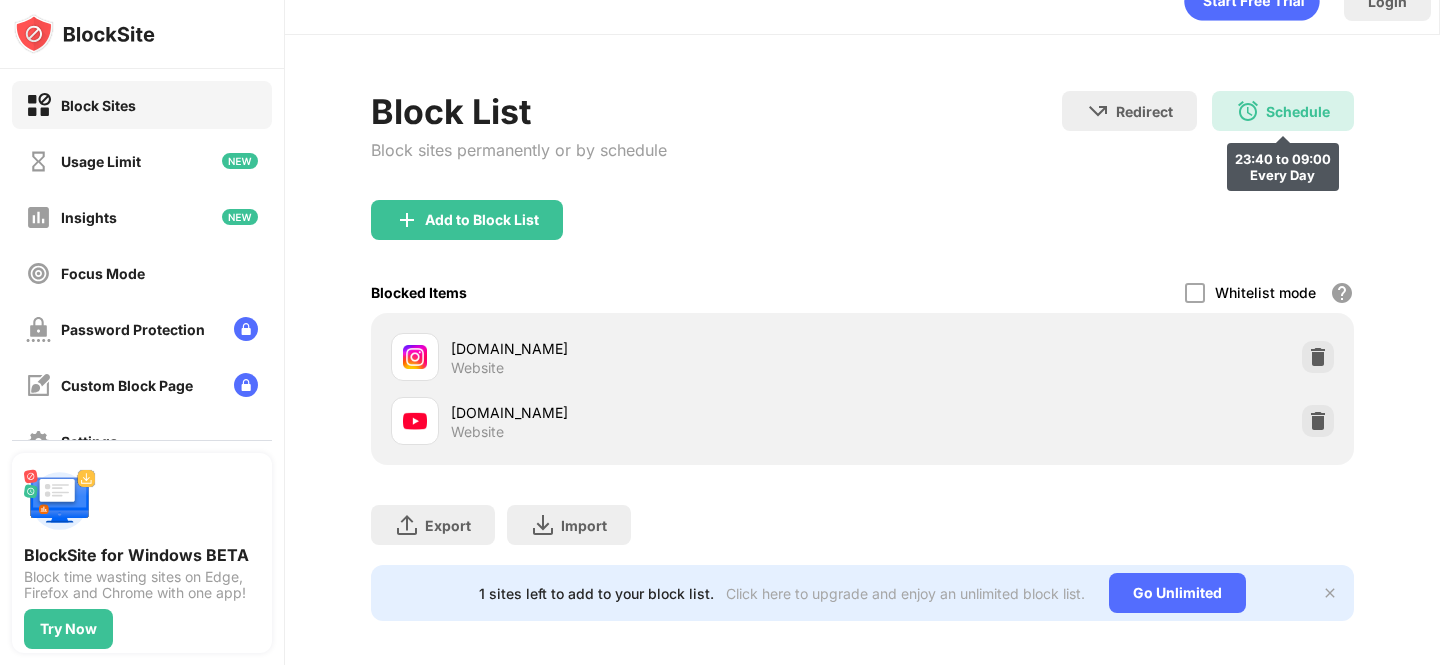 click on "Schedule" at bounding box center [1298, 111] 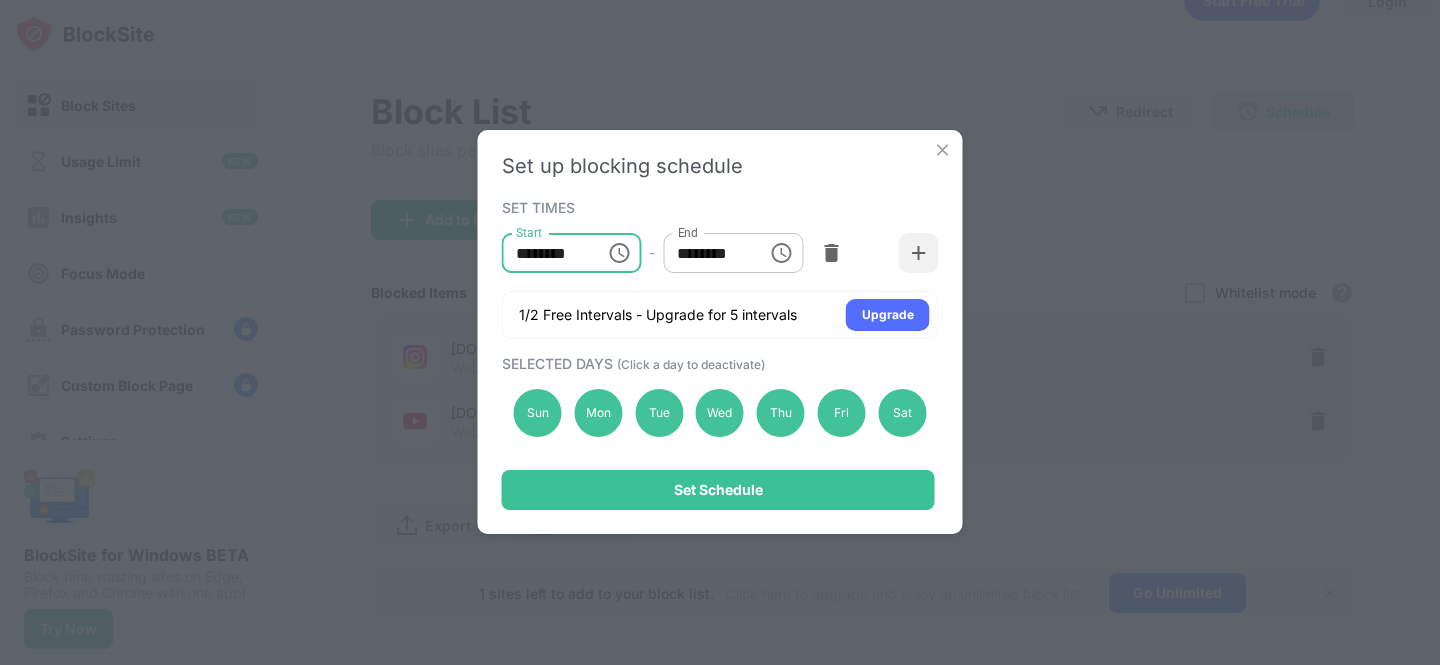 click on "********" at bounding box center (547, 253) 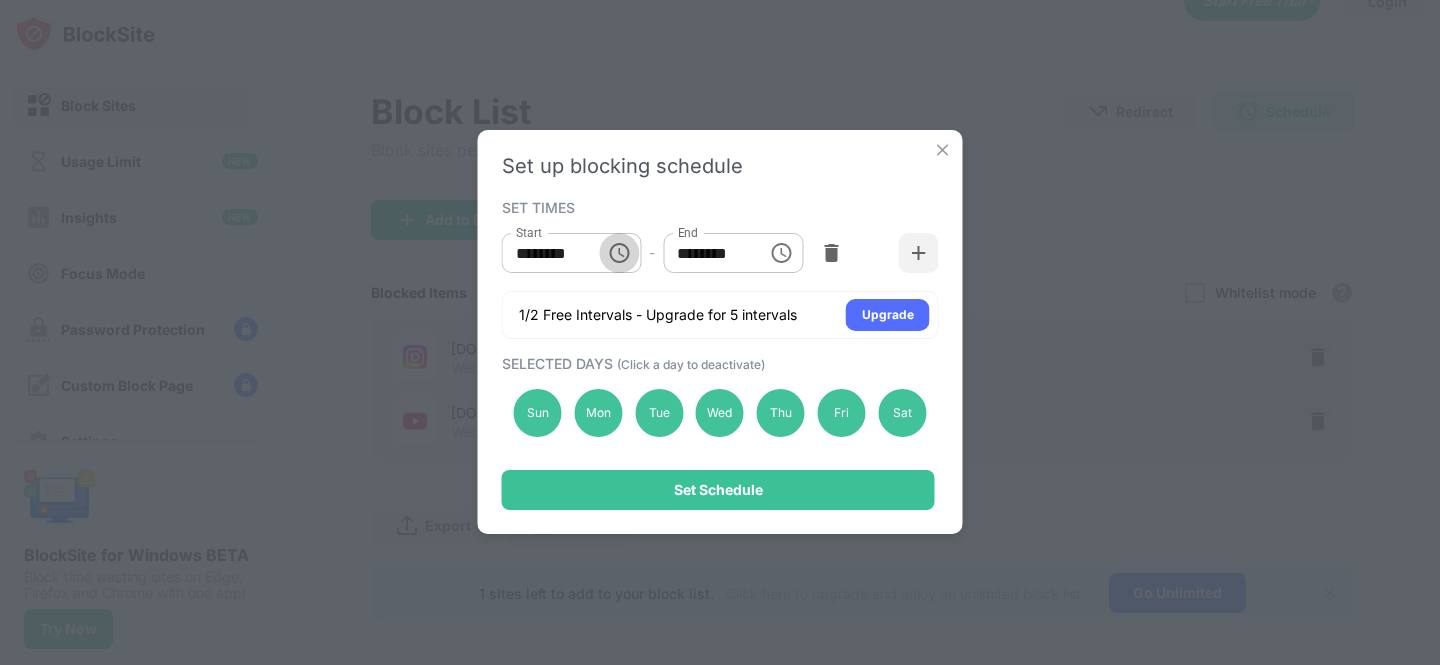 click 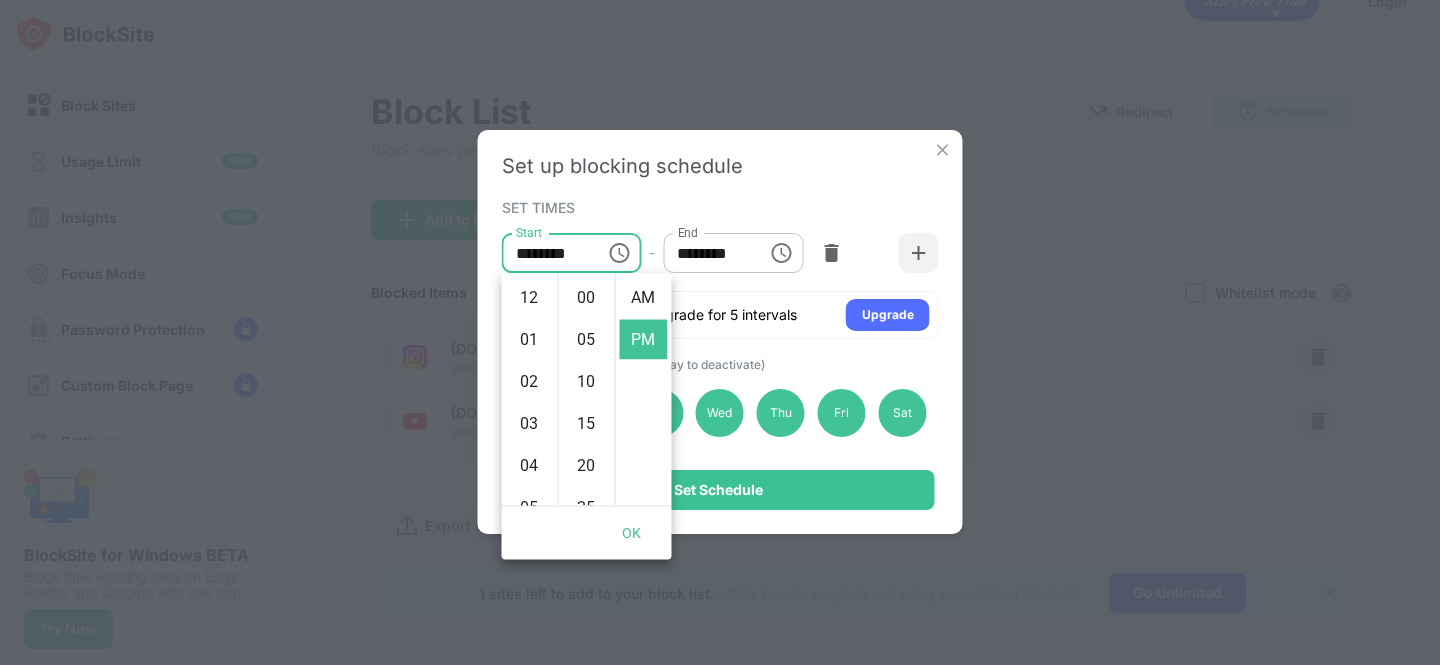 scroll, scrollTop: 462, scrollLeft: 0, axis: vertical 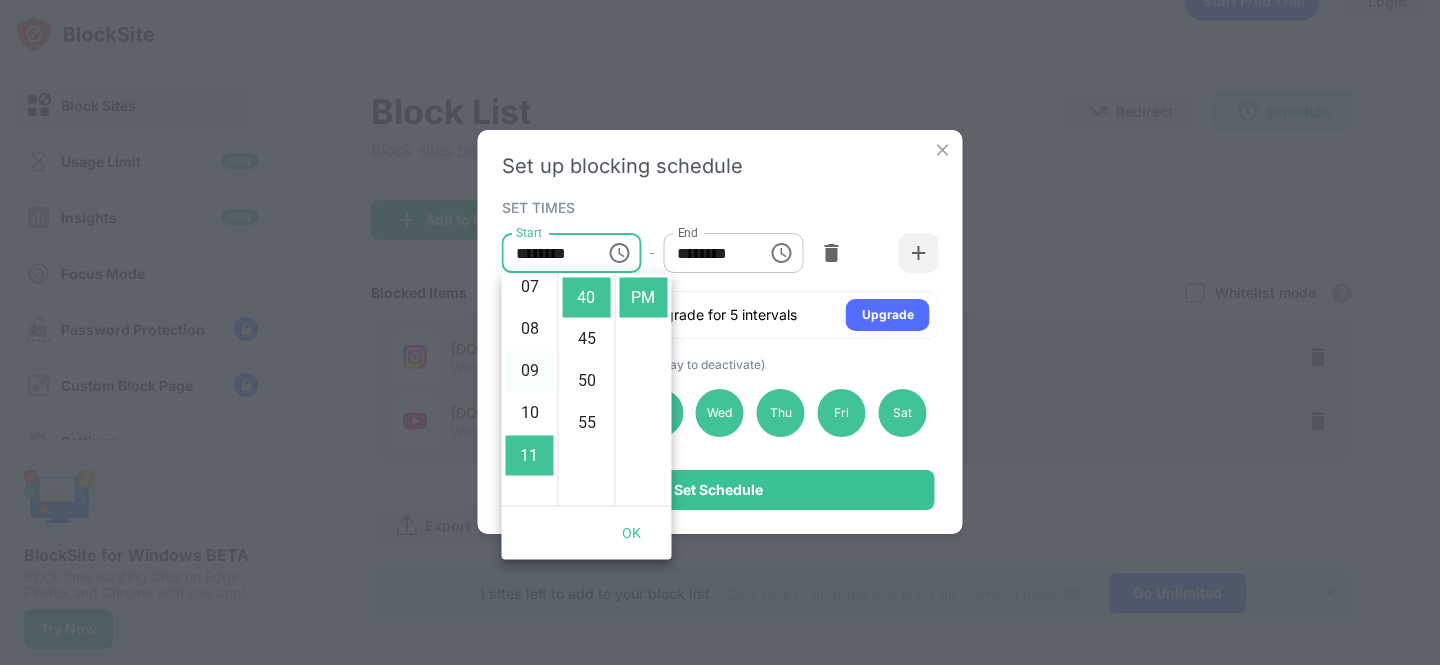 click on "09" at bounding box center (530, 372) 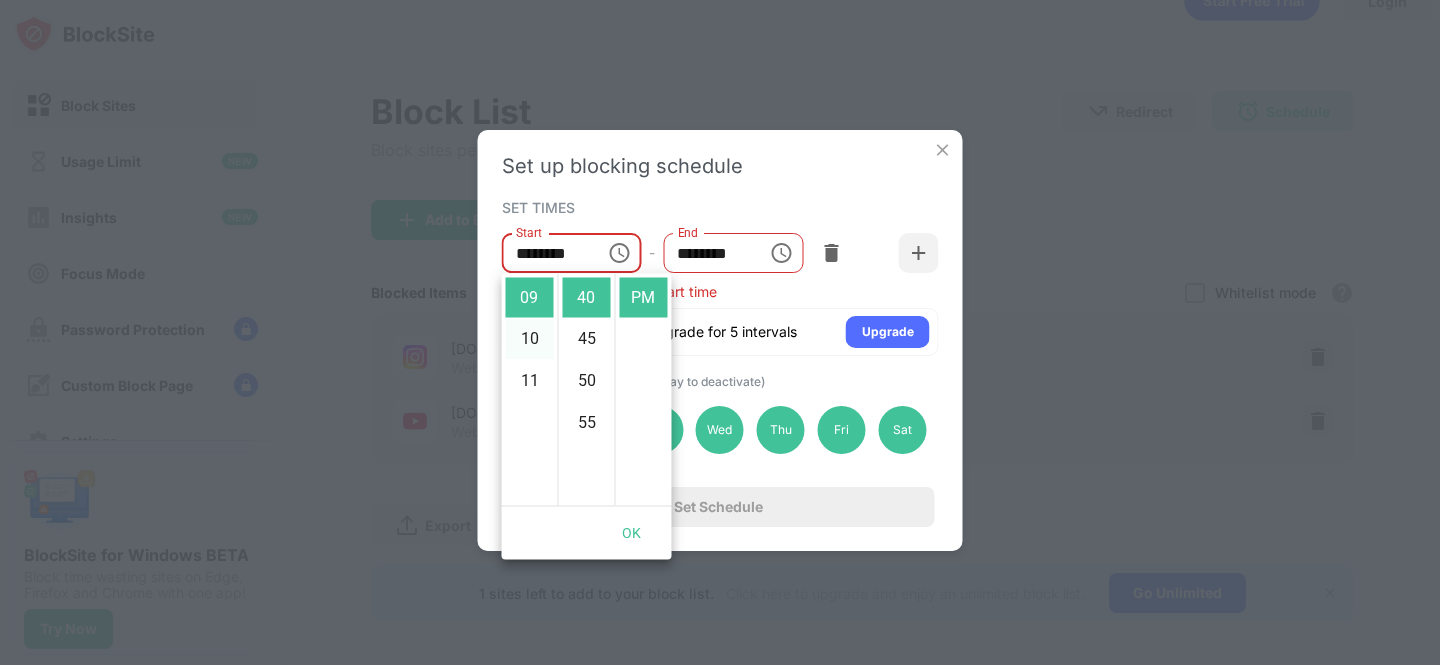 click on "10" at bounding box center [530, 340] 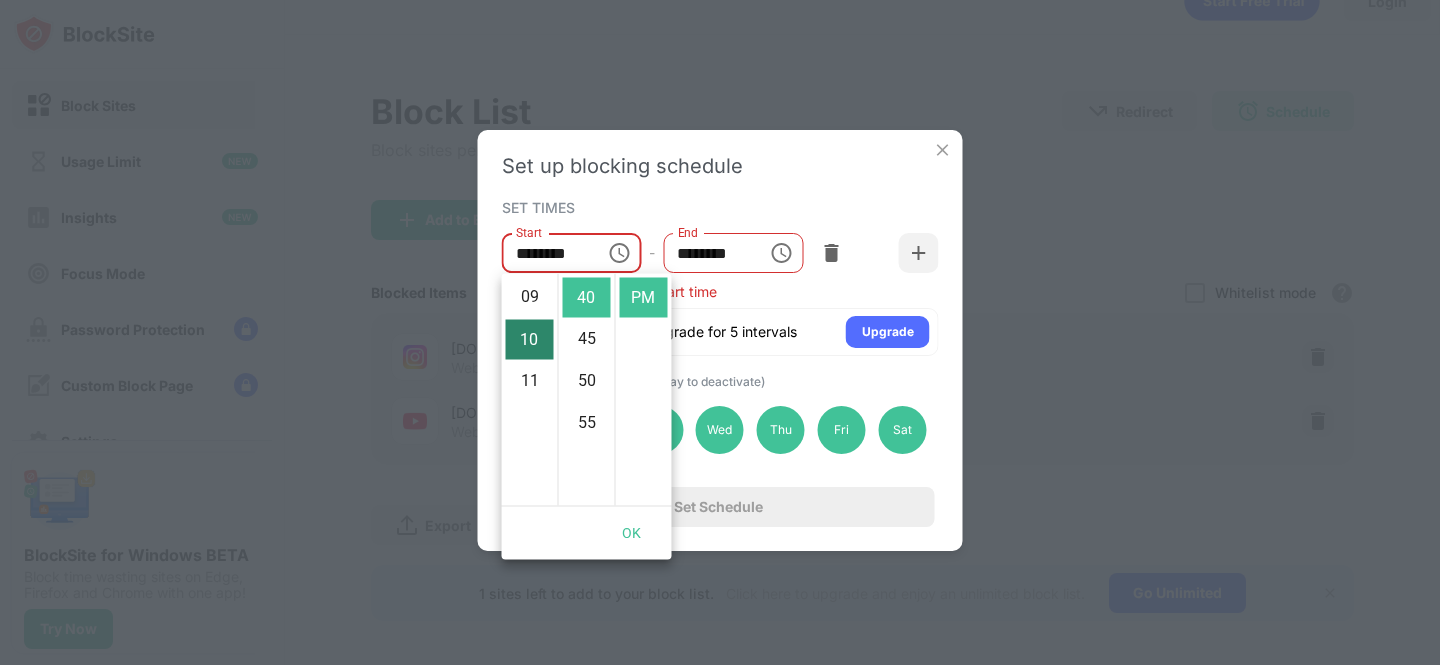 scroll, scrollTop: 420, scrollLeft: 0, axis: vertical 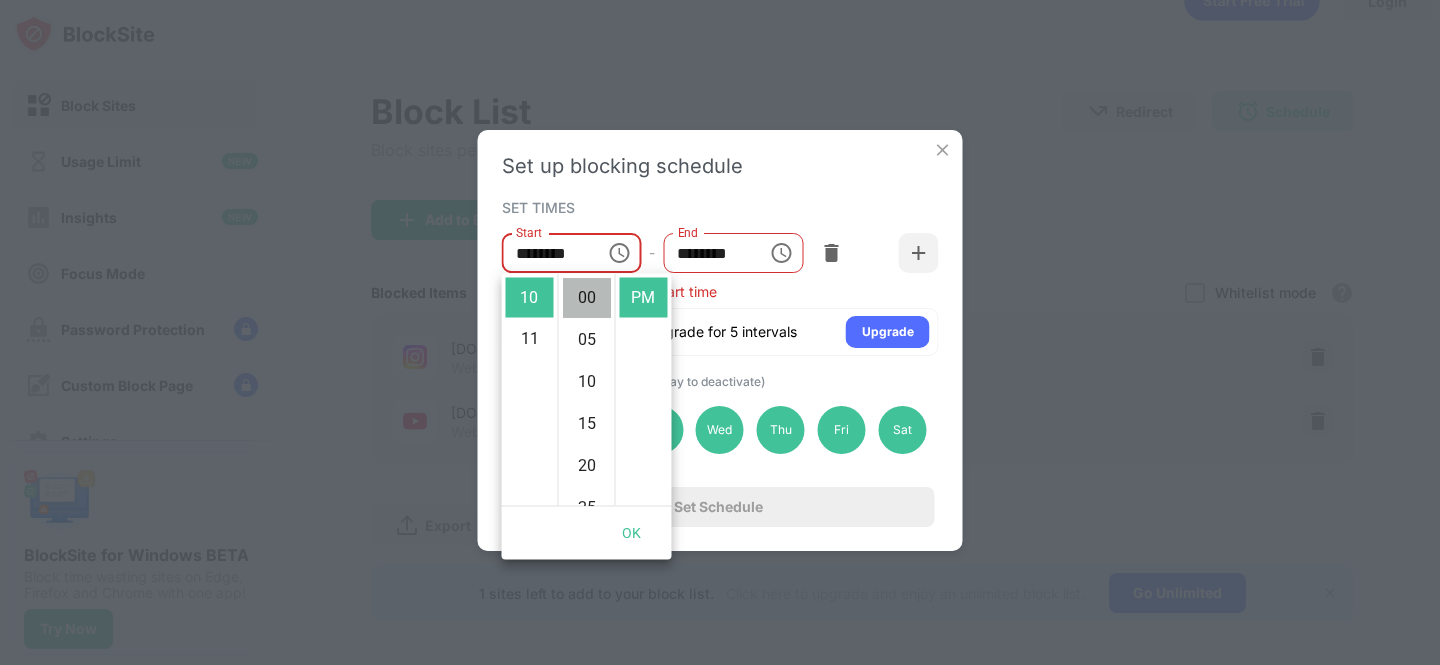 click on "00" at bounding box center [587, 298] 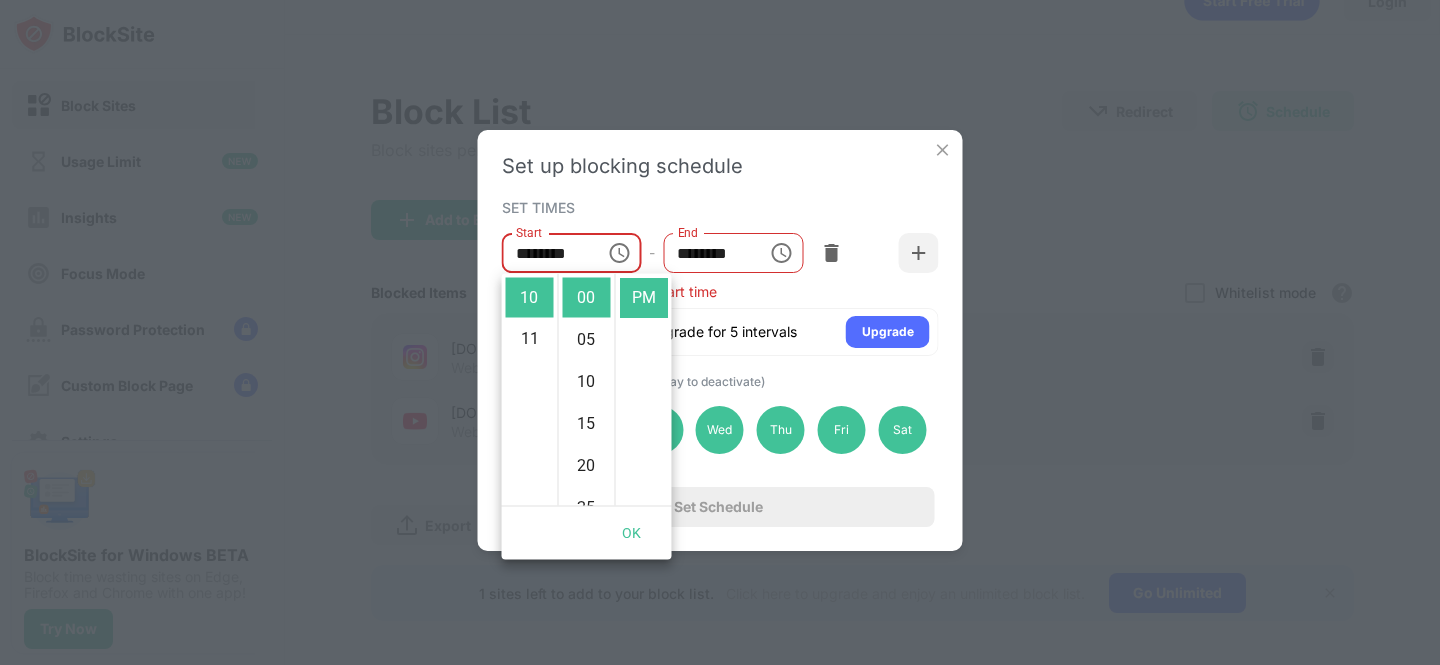 click on "Set up blocking schedule SET TIMES Start ******** Start - End ******** End End time must be after start time 1/2 Free Intervals - Upgrade for 5 intervals Upgrade SELECTED DAYS   (Click a day to deactivate) Sun Mon Tue Wed Thu Fri Sat Set Schedule" at bounding box center (720, 340) 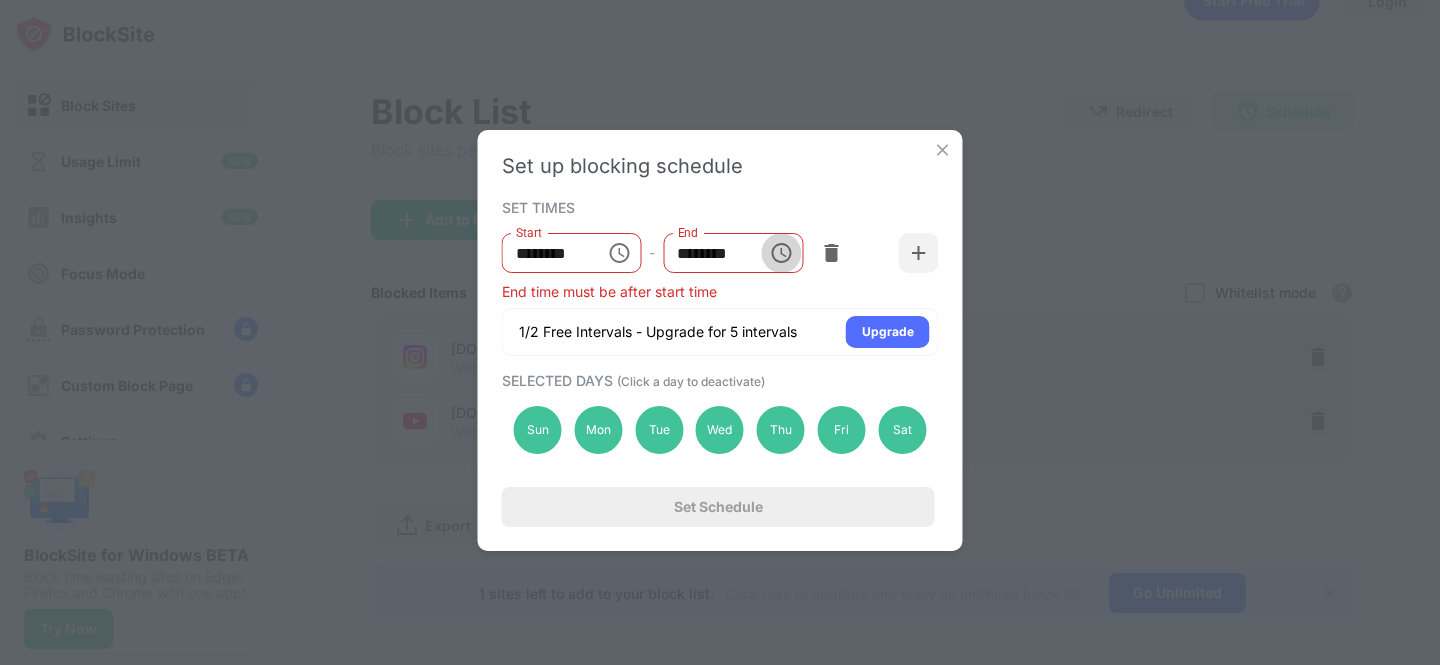 click 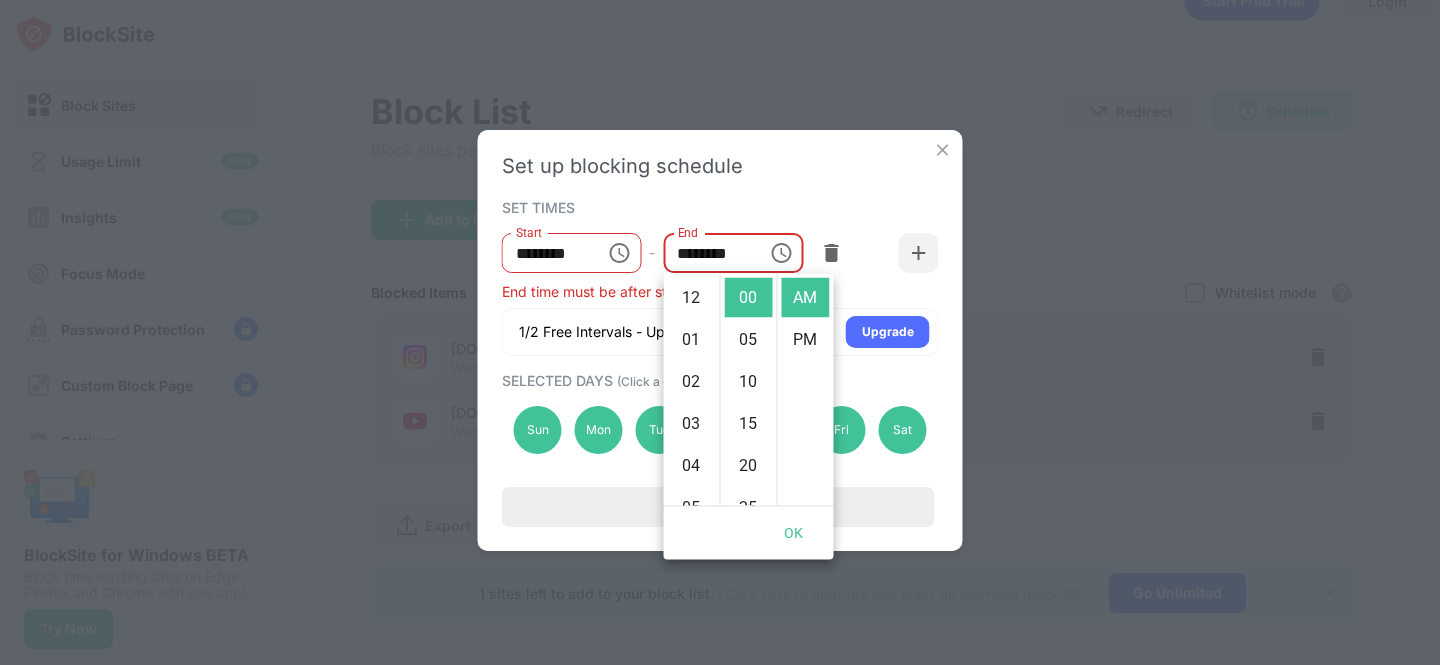 scroll, scrollTop: 378, scrollLeft: 0, axis: vertical 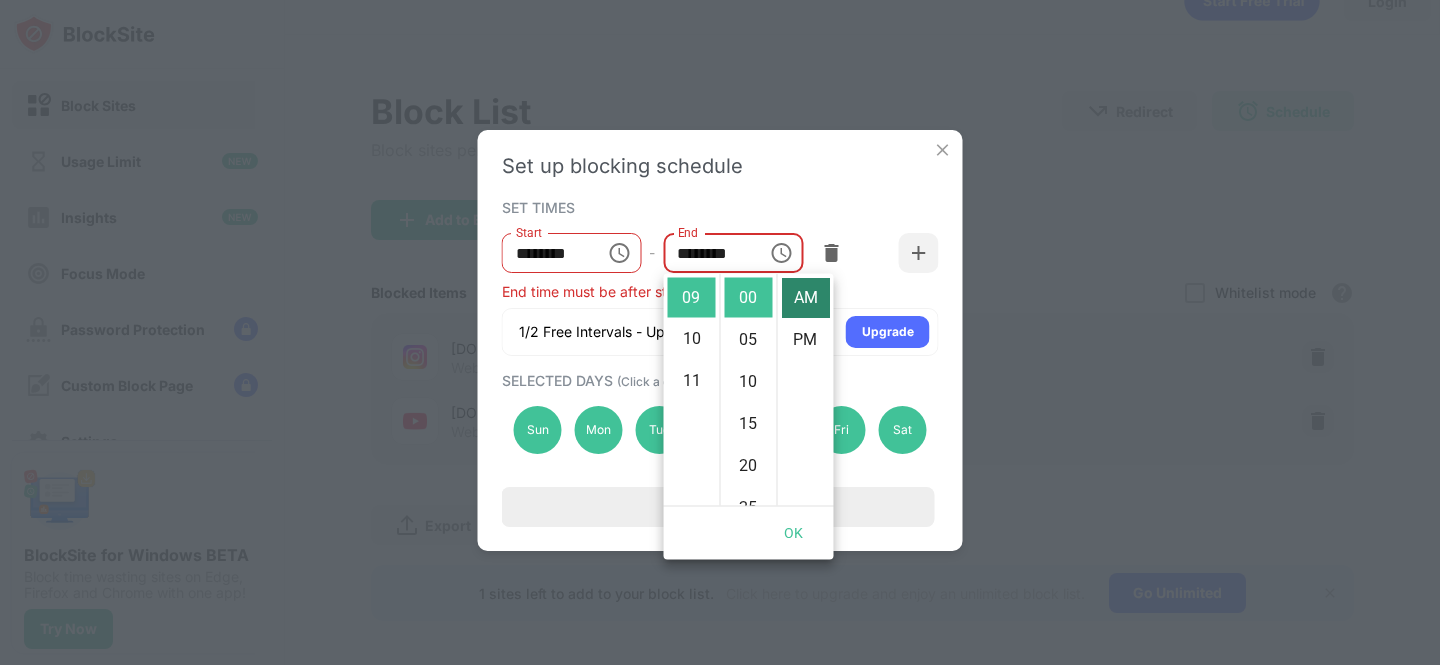 click on "AM" at bounding box center (806, 298) 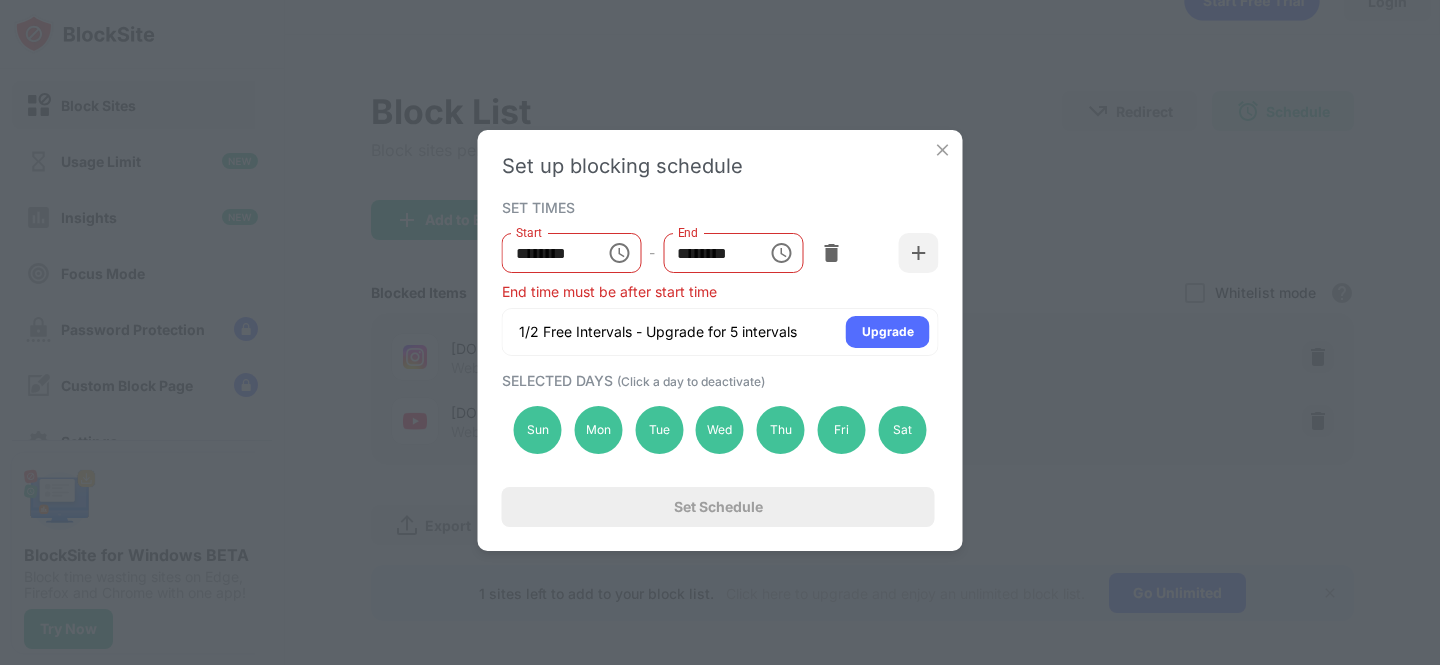 click on "End time must be after start time" at bounding box center [720, 291] 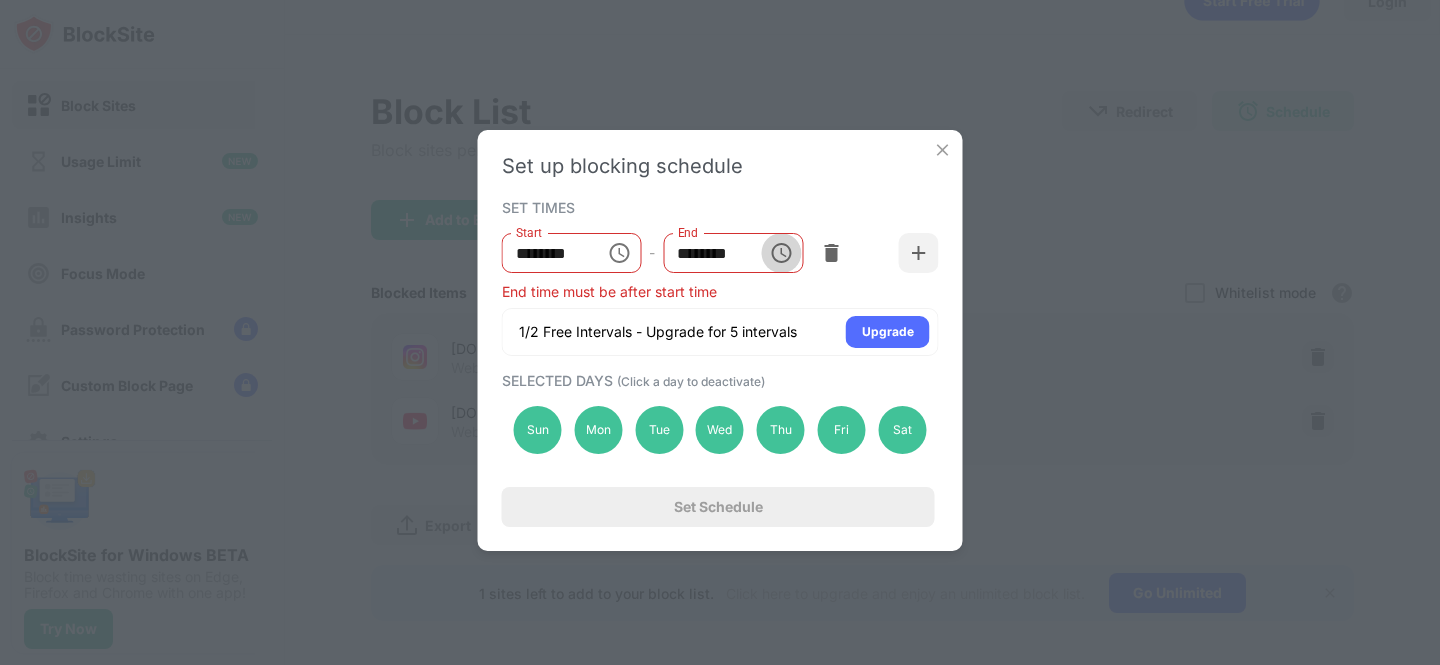 click 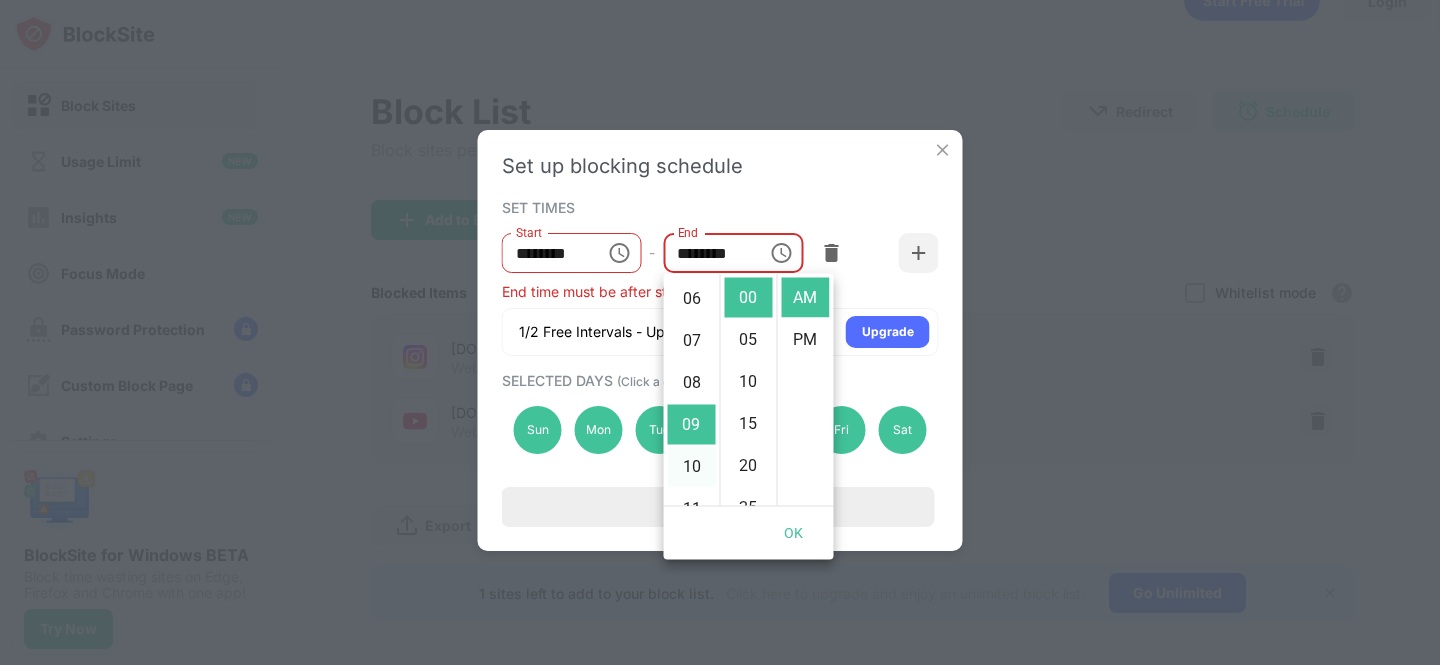 scroll, scrollTop: 250, scrollLeft: 0, axis: vertical 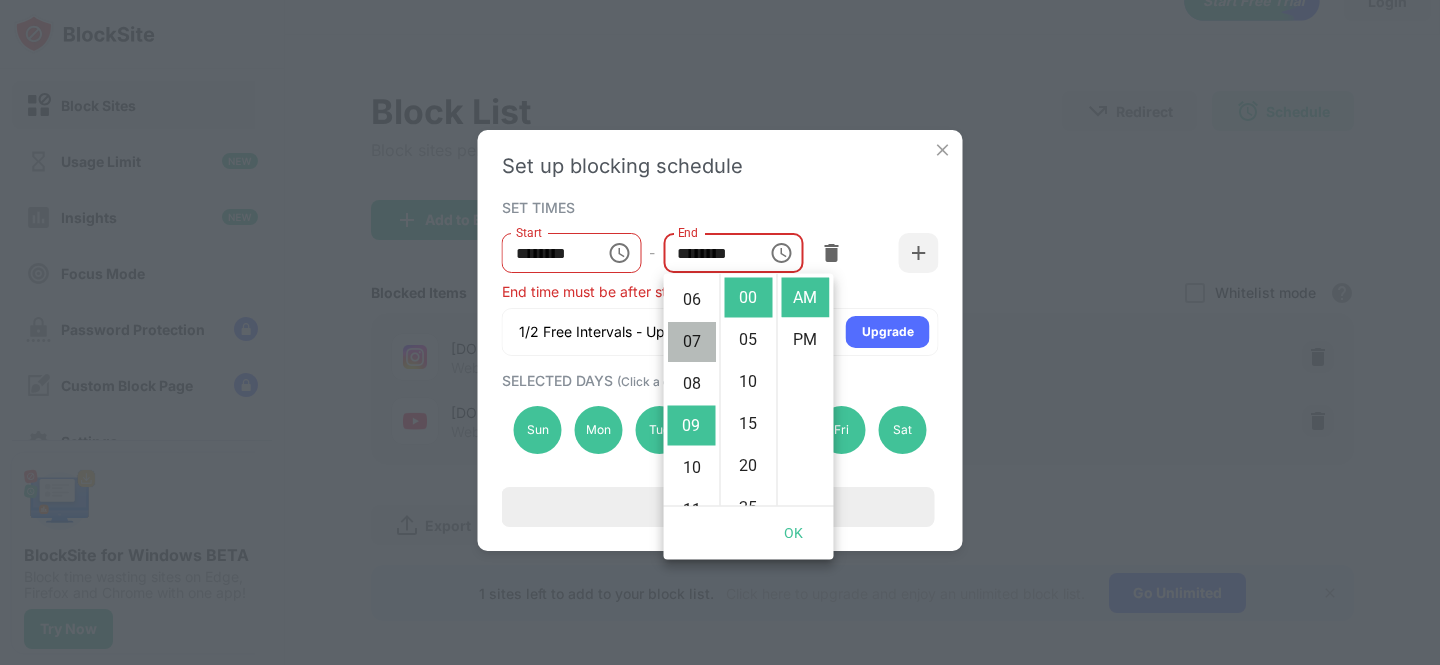 click on "07" at bounding box center [692, 342] 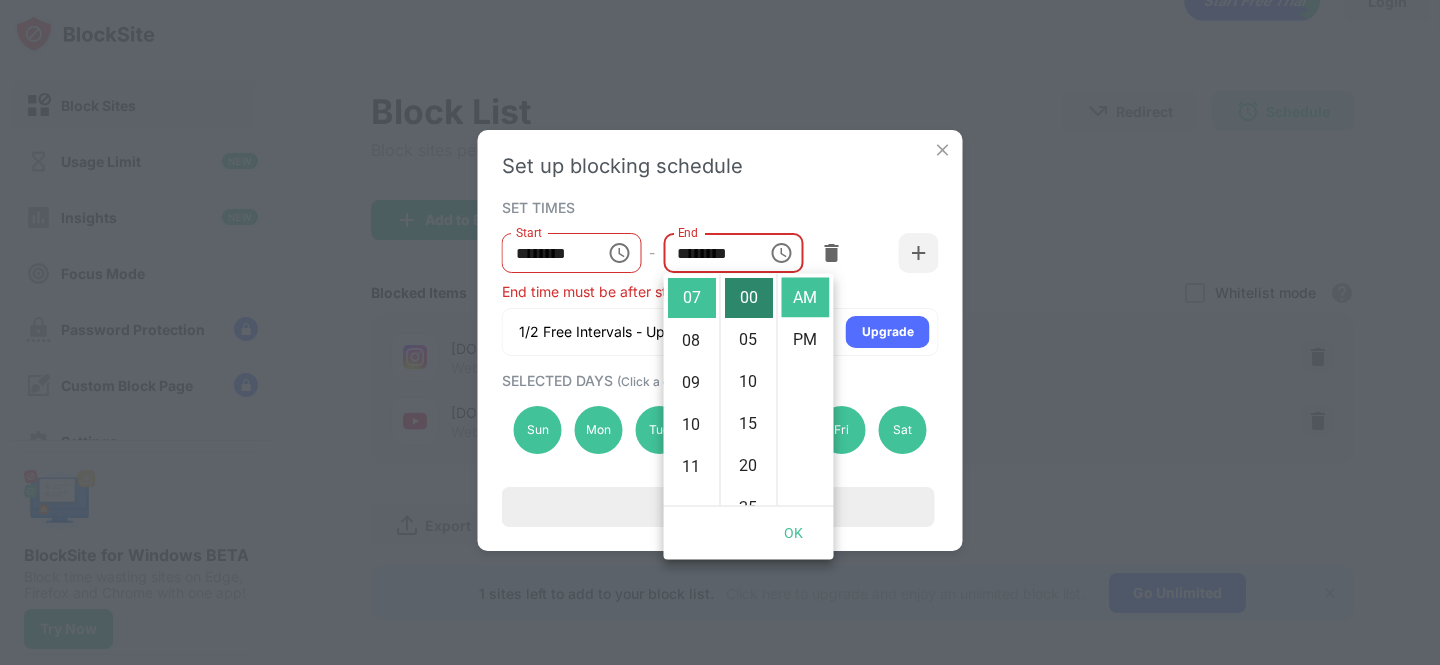 scroll, scrollTop: 294, scrollLeft: 0, axis: vertical 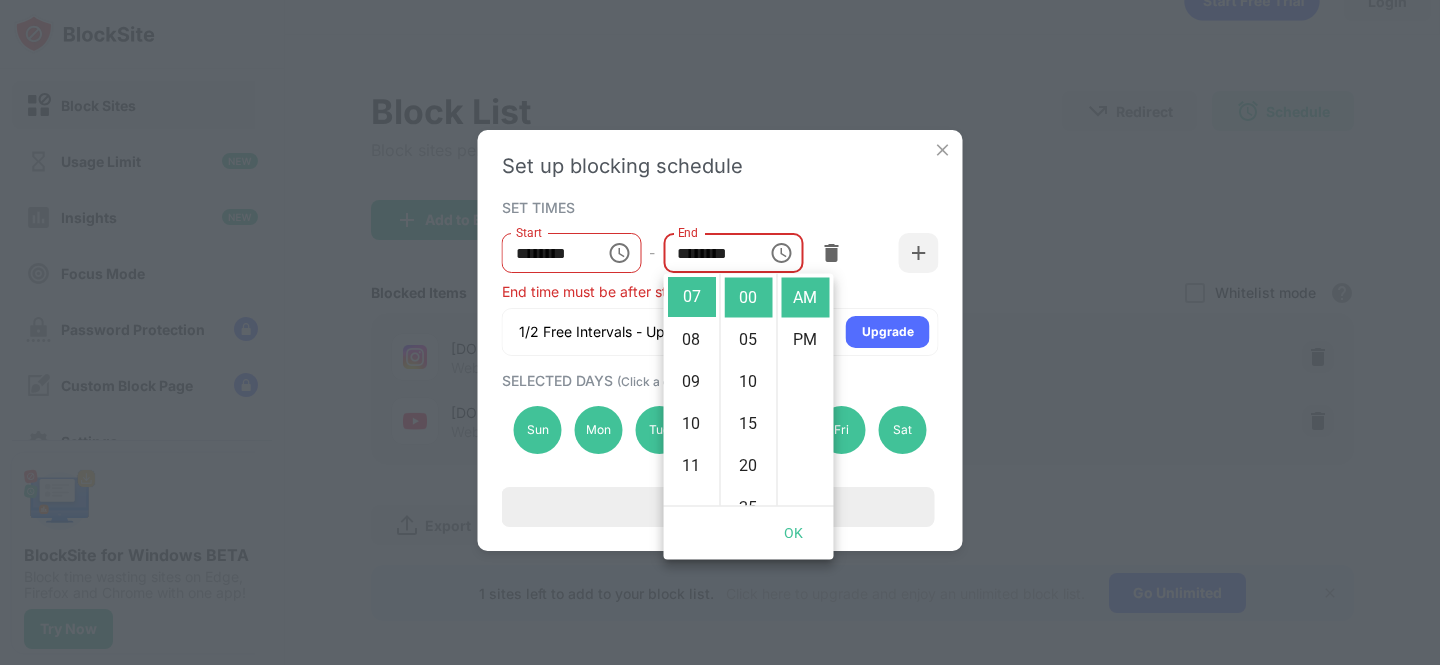 click on "End time must be after start time" at bounding box center (720, 291) 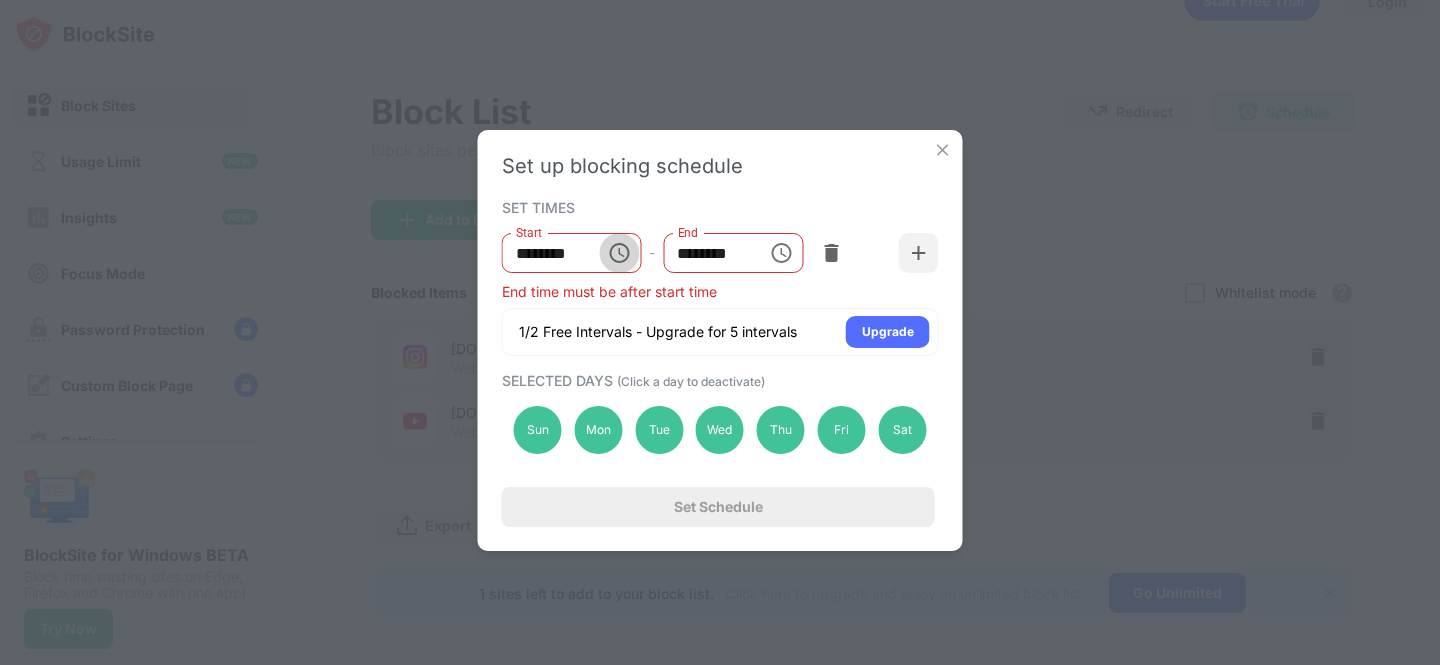 click 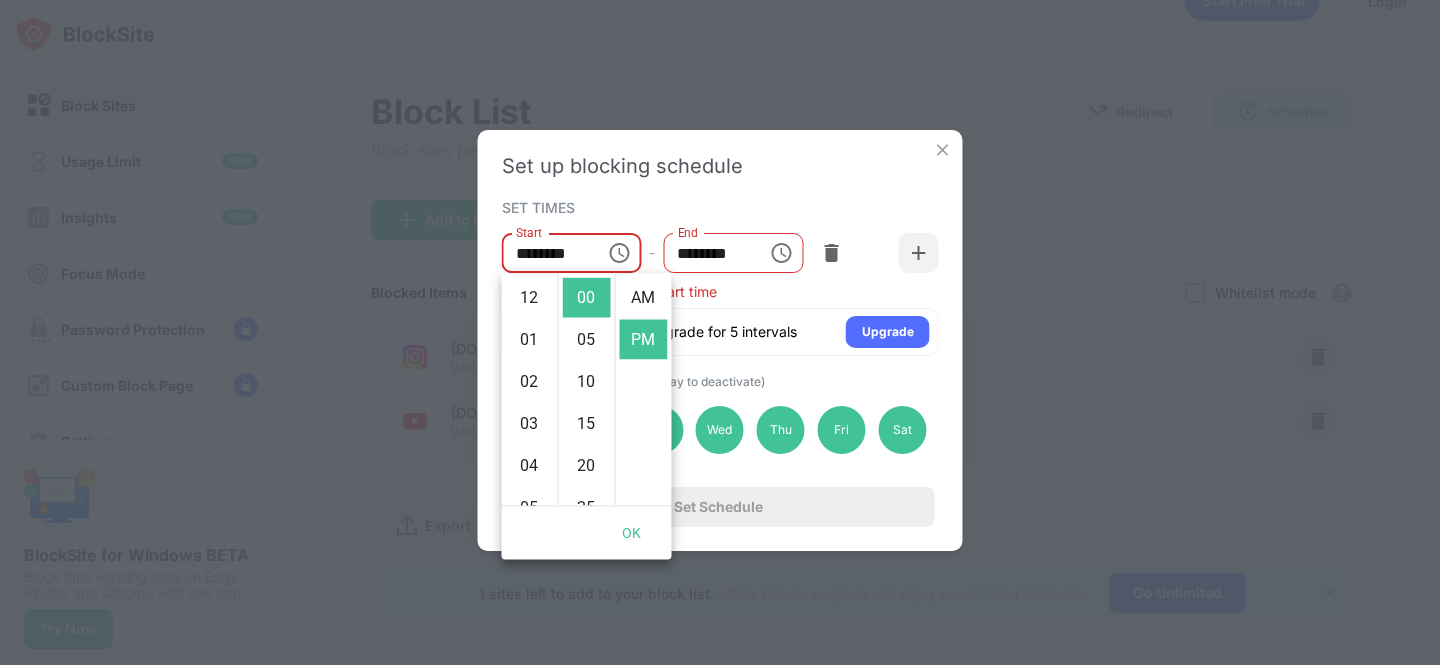 scroll, scrollTop: 420, scrollLeft: 0, axis: vertical 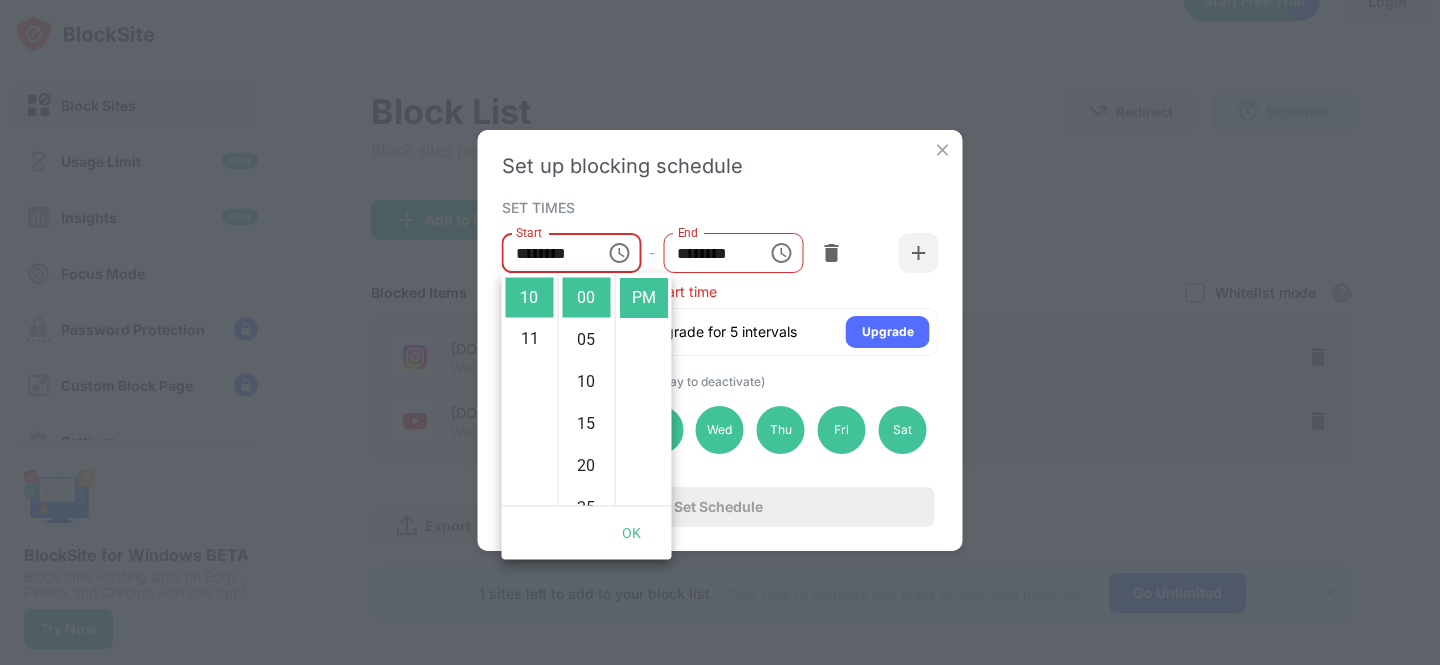 click on "SET TIMES" at bounding box center [718, 207] 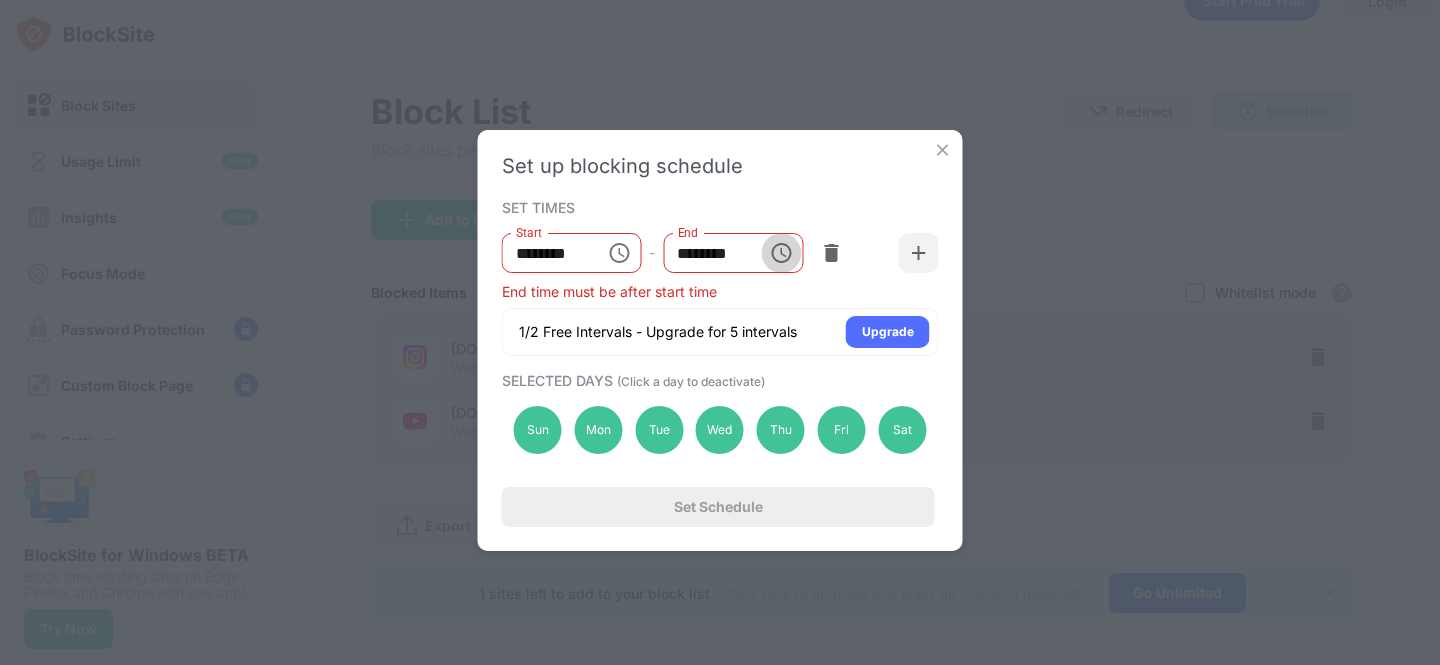 click 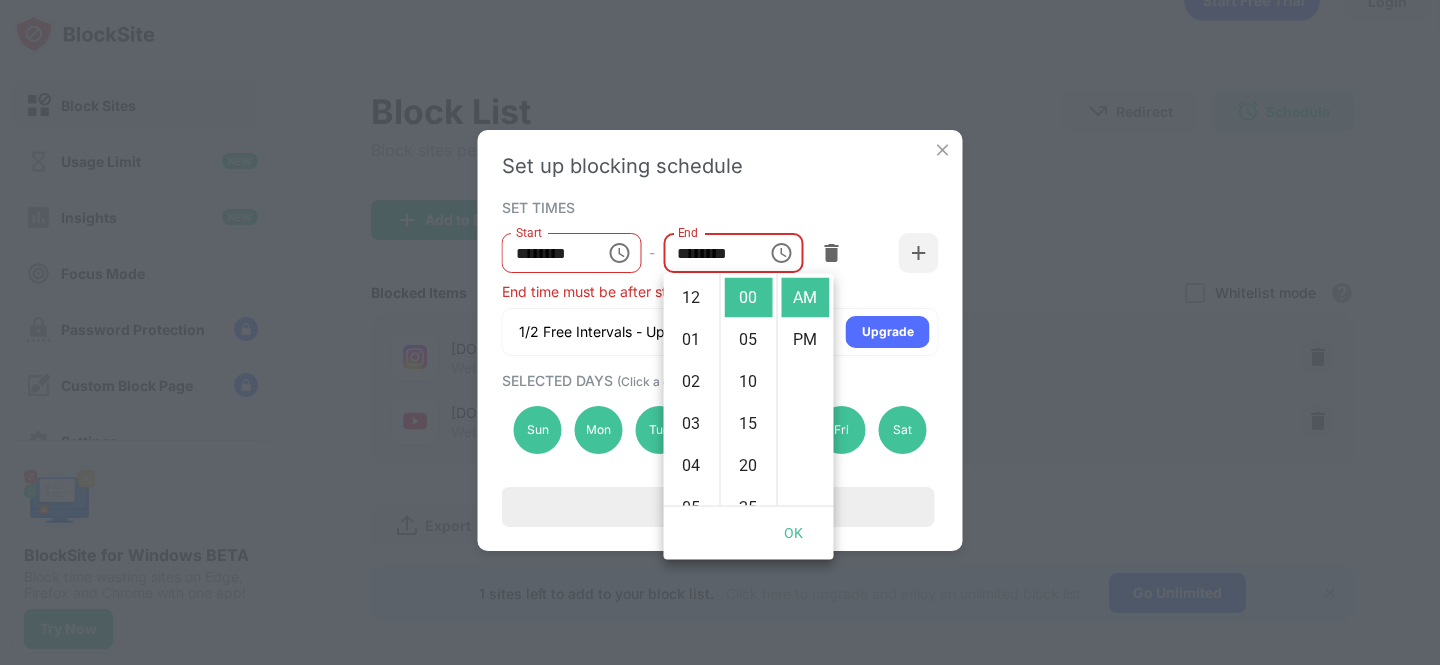 scroll, scrollTop: 294, scrollLeft: 0, axis: vertical 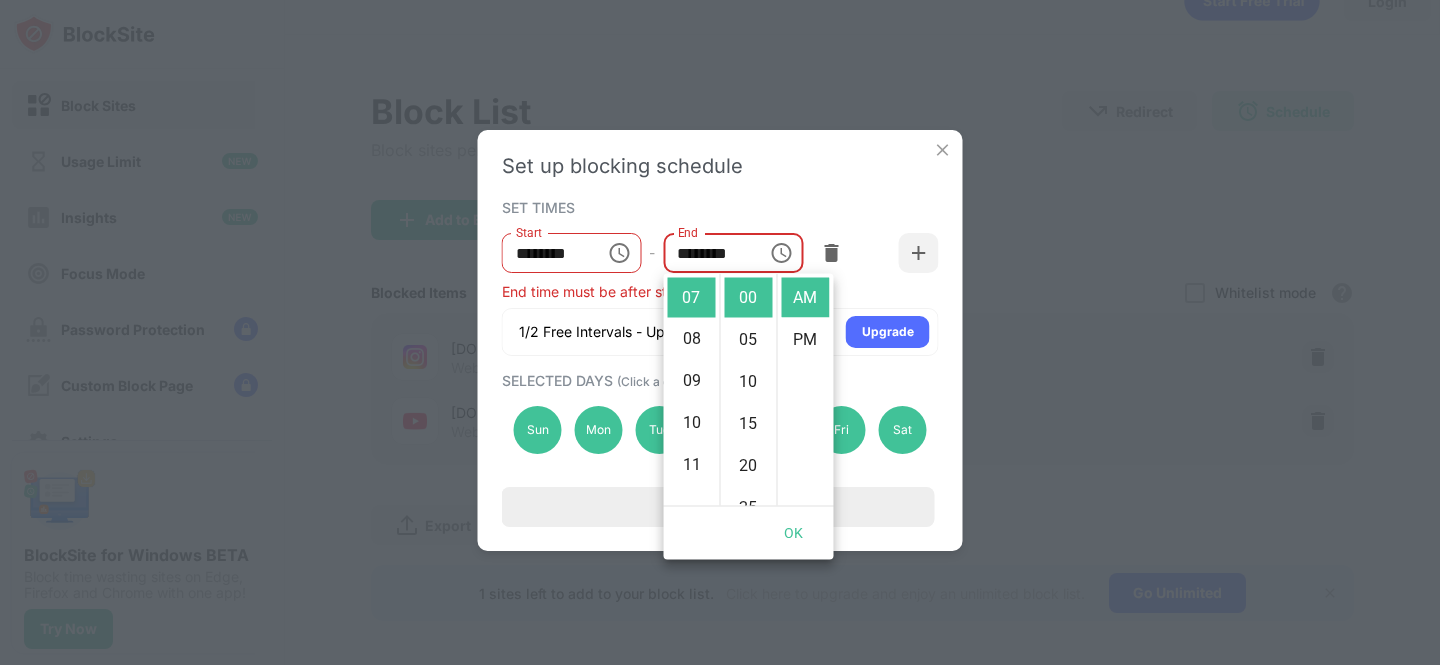 click on "Start ******** Start - End ******** End" at bounding box center (720, 253) 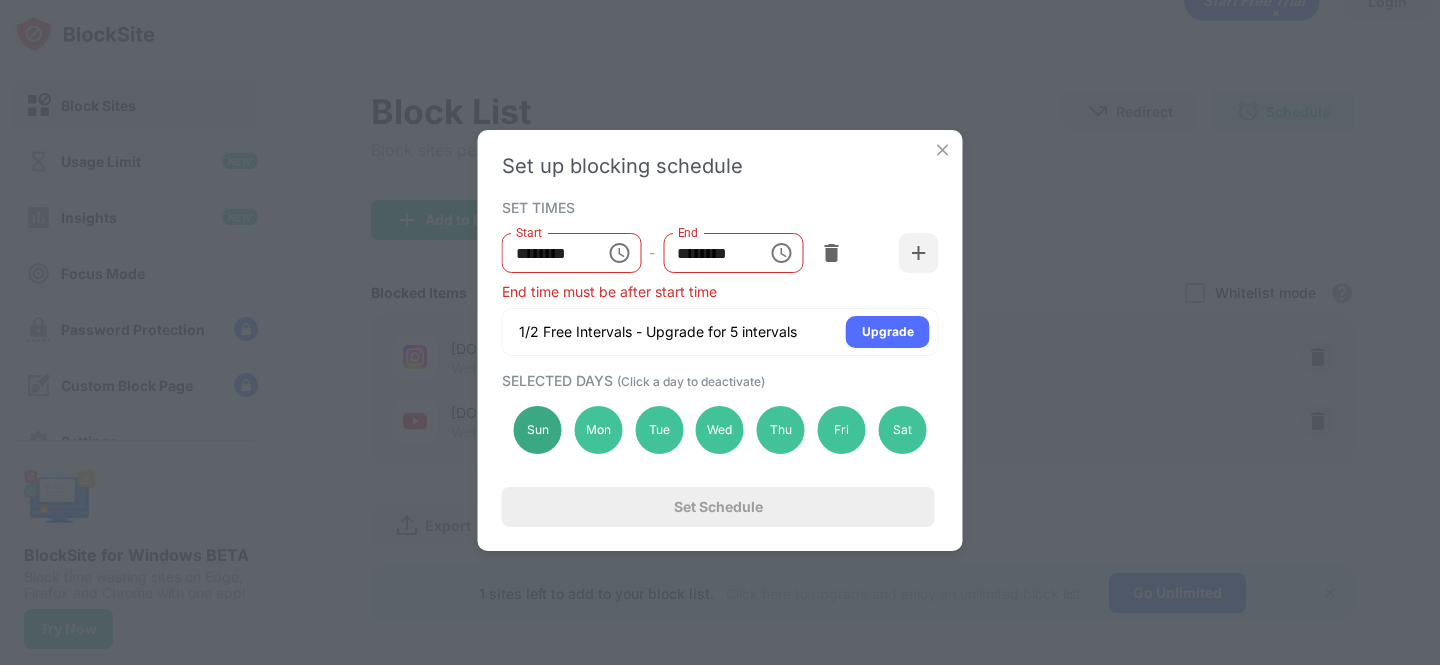 click on "Sun" at bounding box center [538, 430] 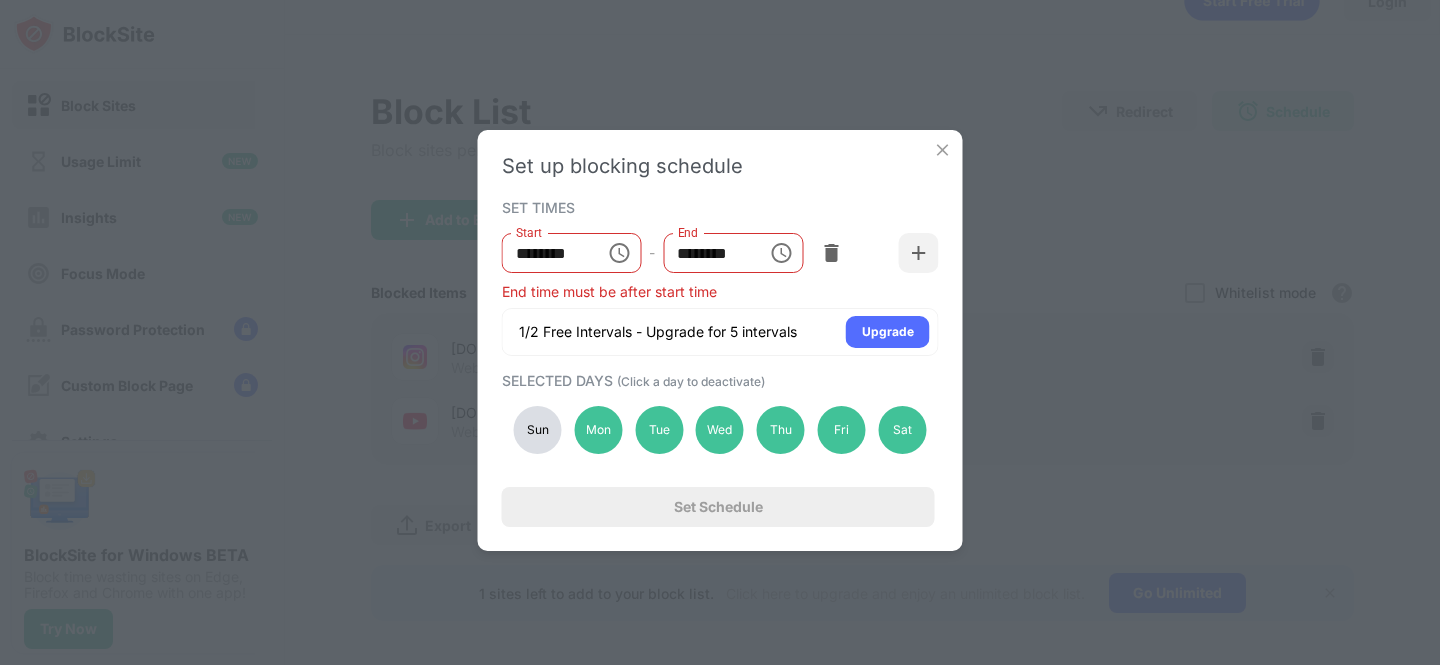 click on "Sun" at bounding box center [538, 430] 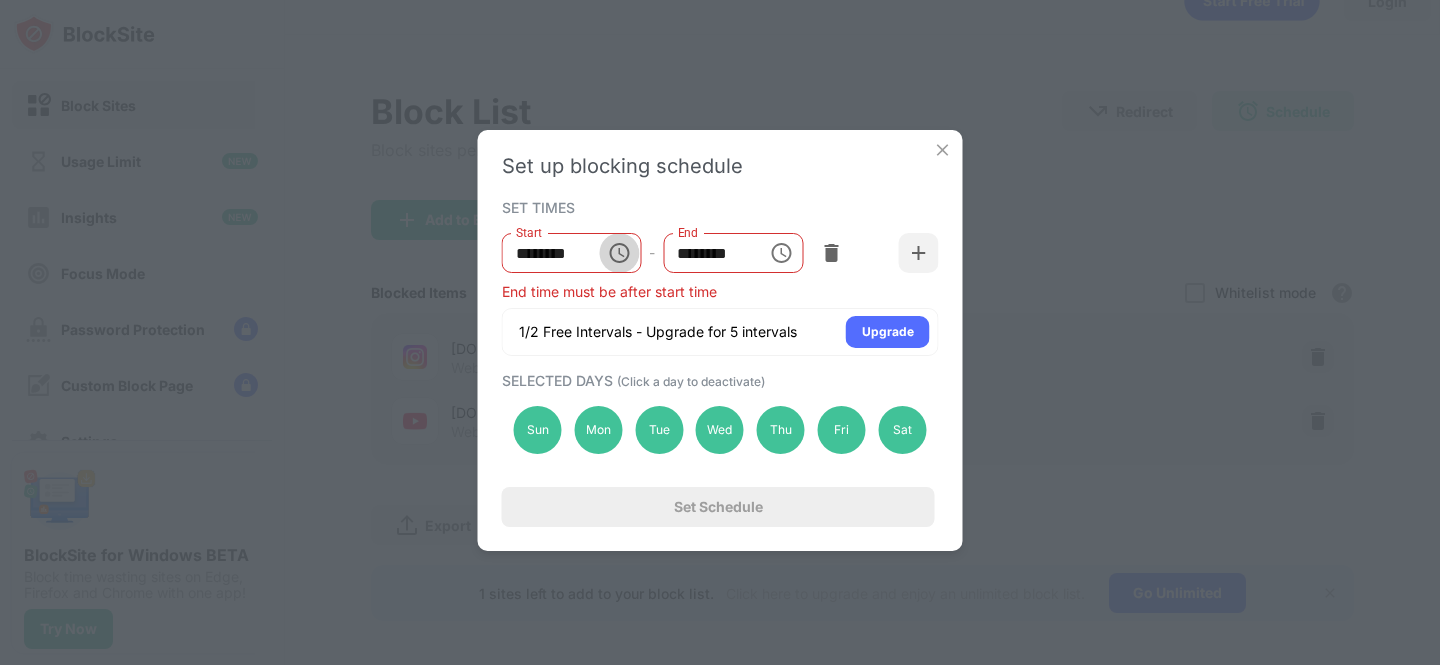 click 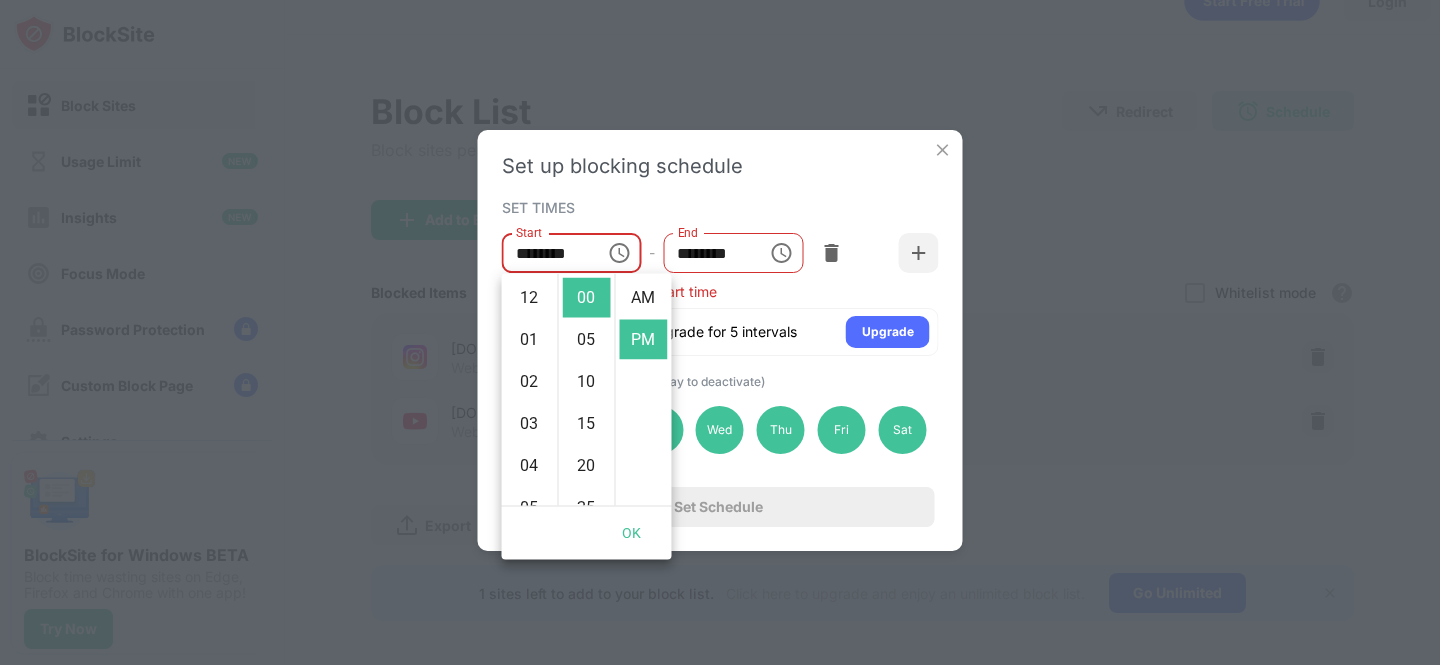 scroll, scrollTop: 420, scrollLeft: 0, axis: vertical 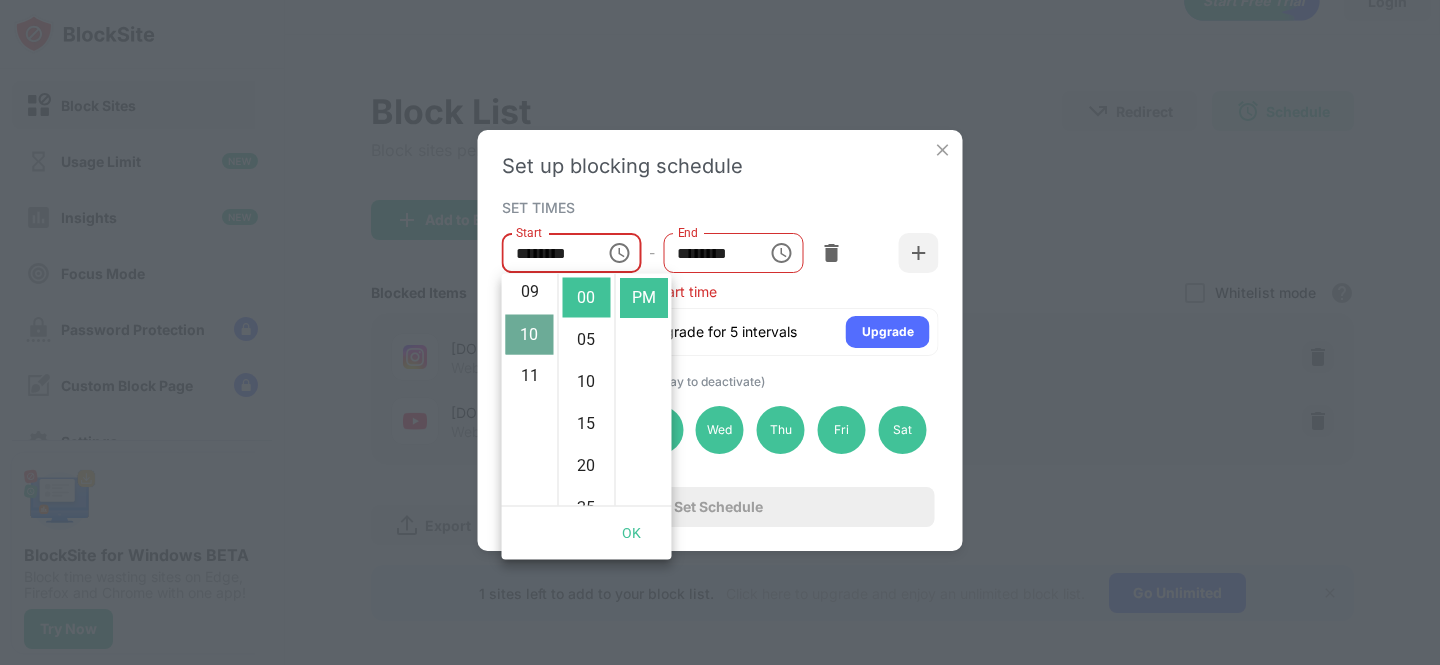 click on "10" at bounding box center [530, 335] 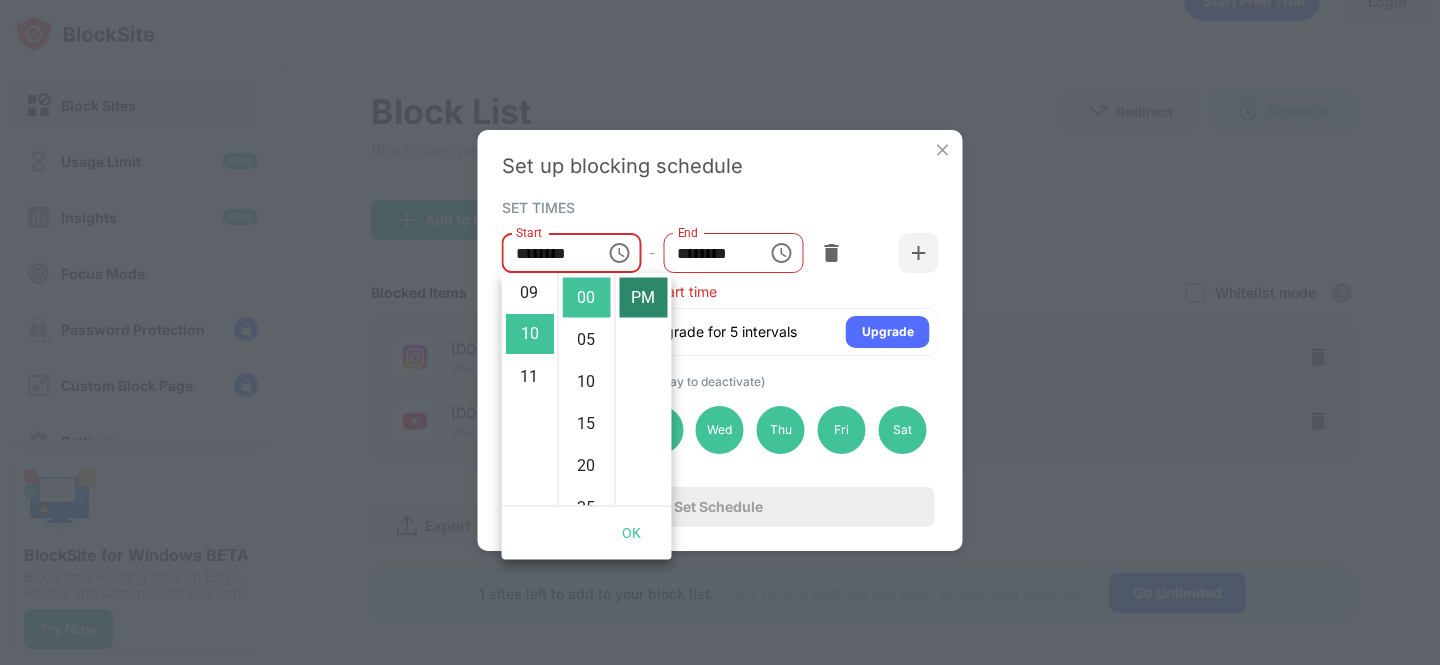 click on "PM" at bounding box center [644, 298] 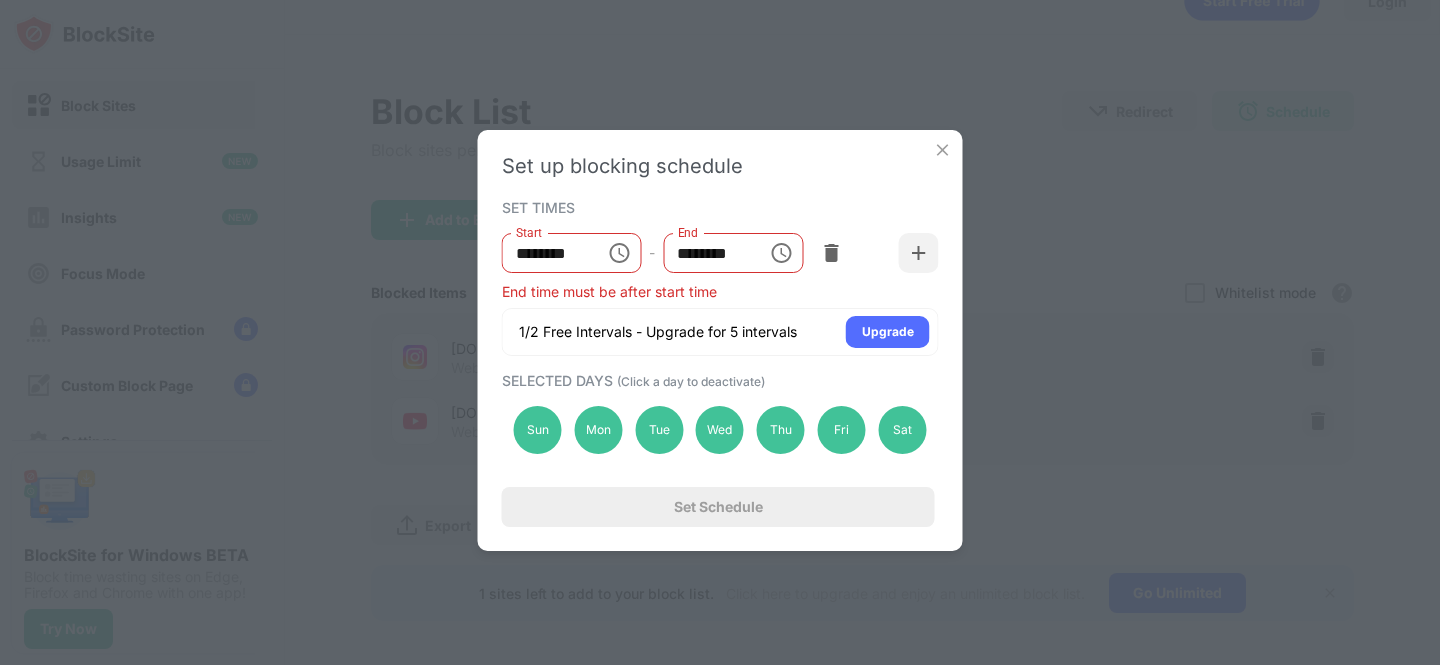 click on "Start ******** Start - End ******** End" at bounding box center [720, 253] 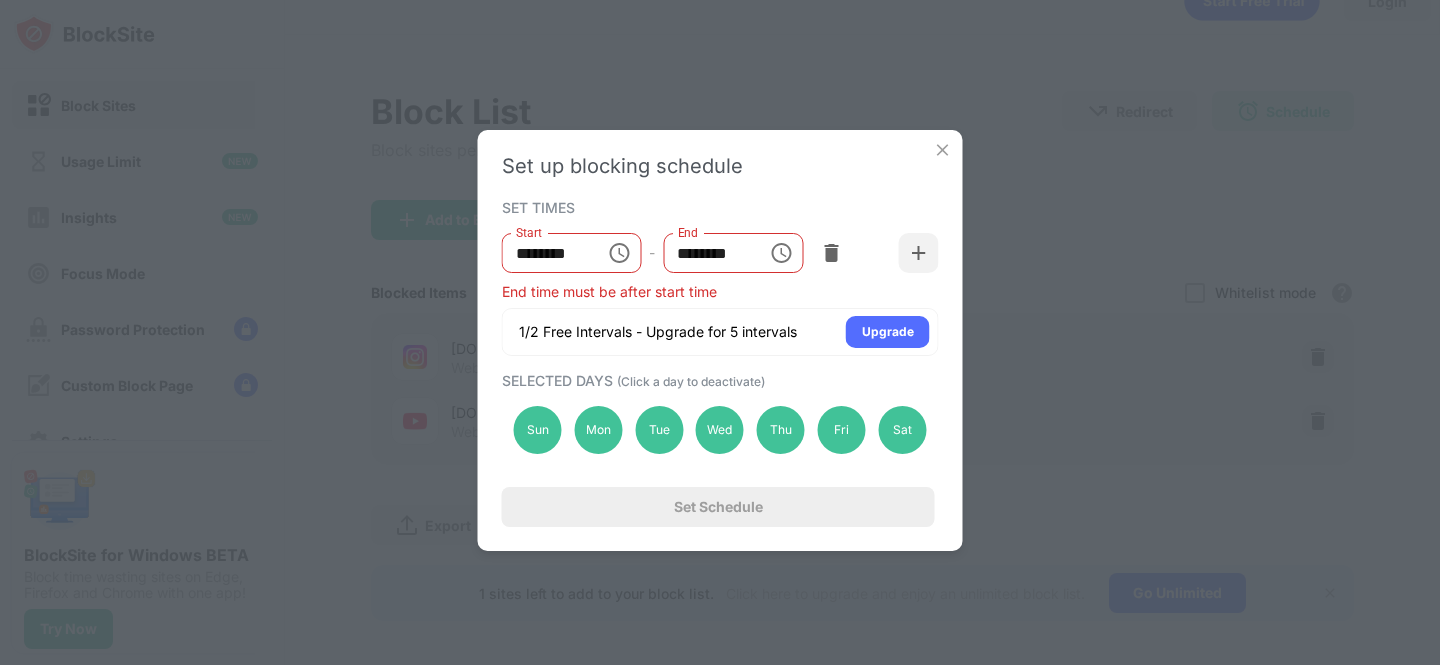 click at bounding box center (943, 150) 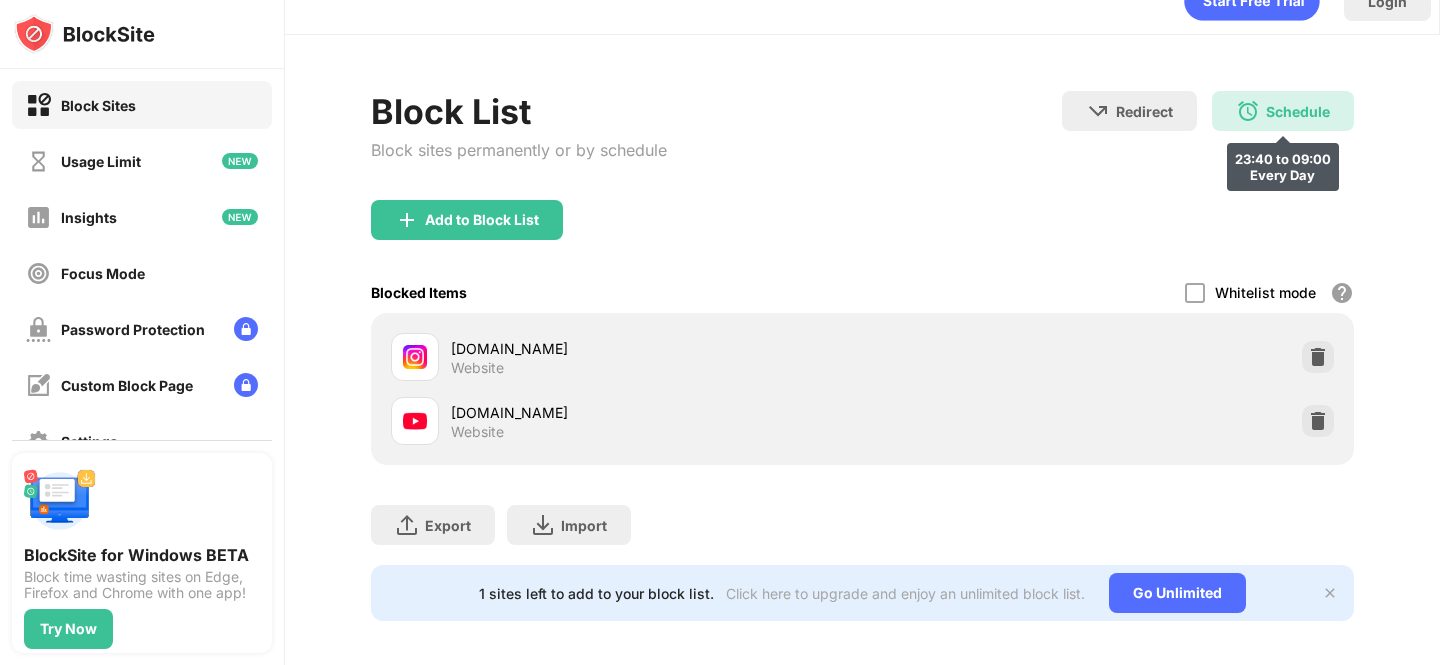 click on "Schedule" at bounding box center (1298, 111) 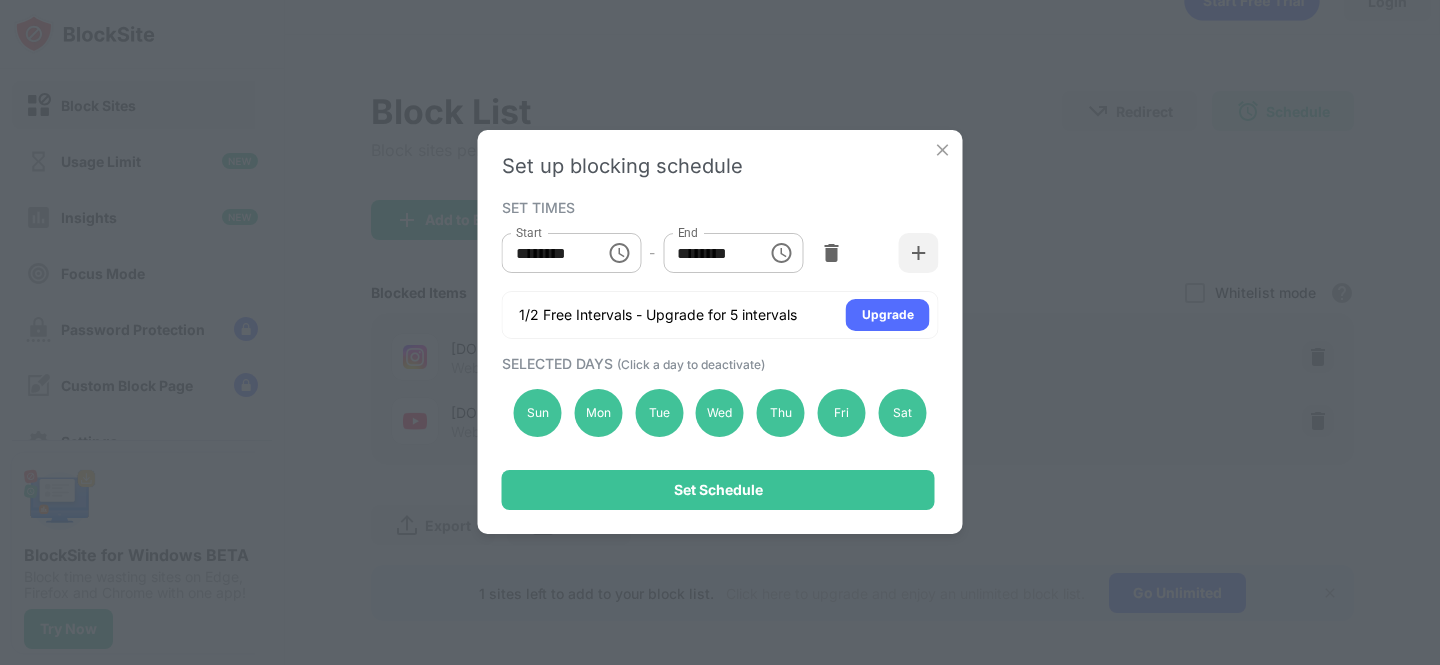 click 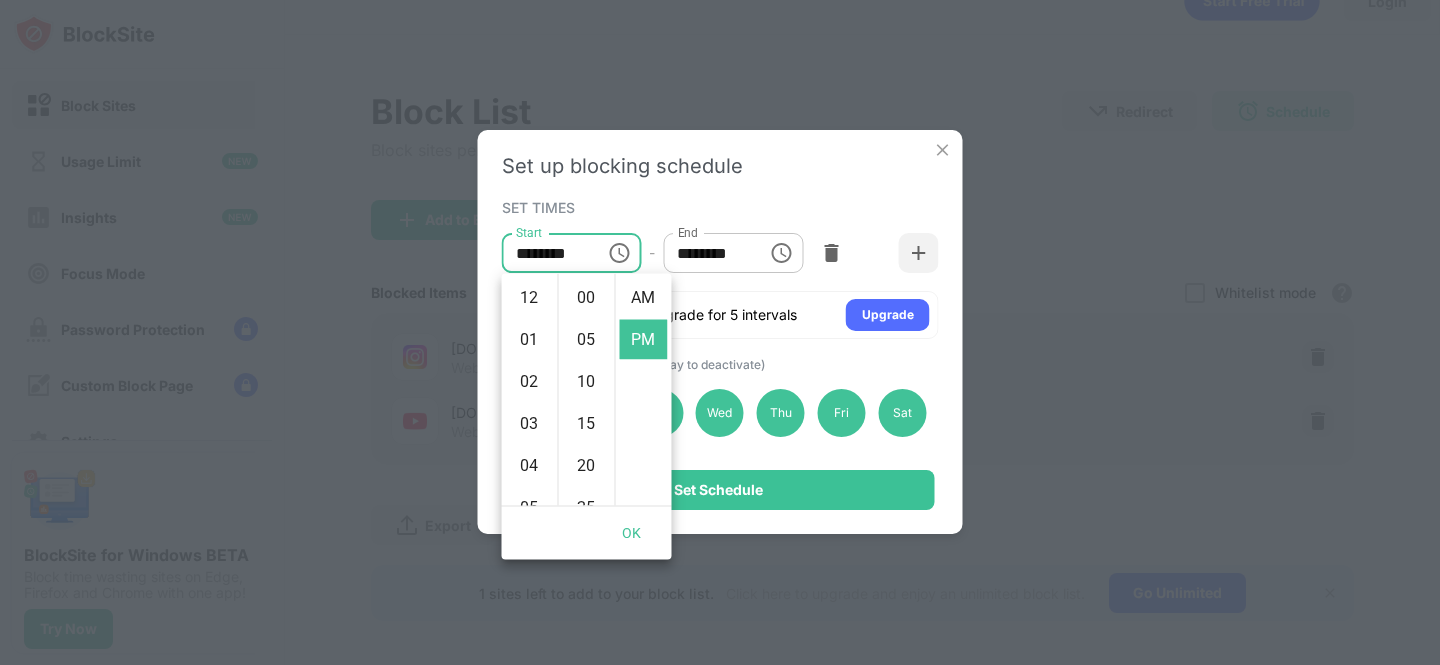 scroll, scrollTop: 462, scrollLeft: 0, axis: vertical 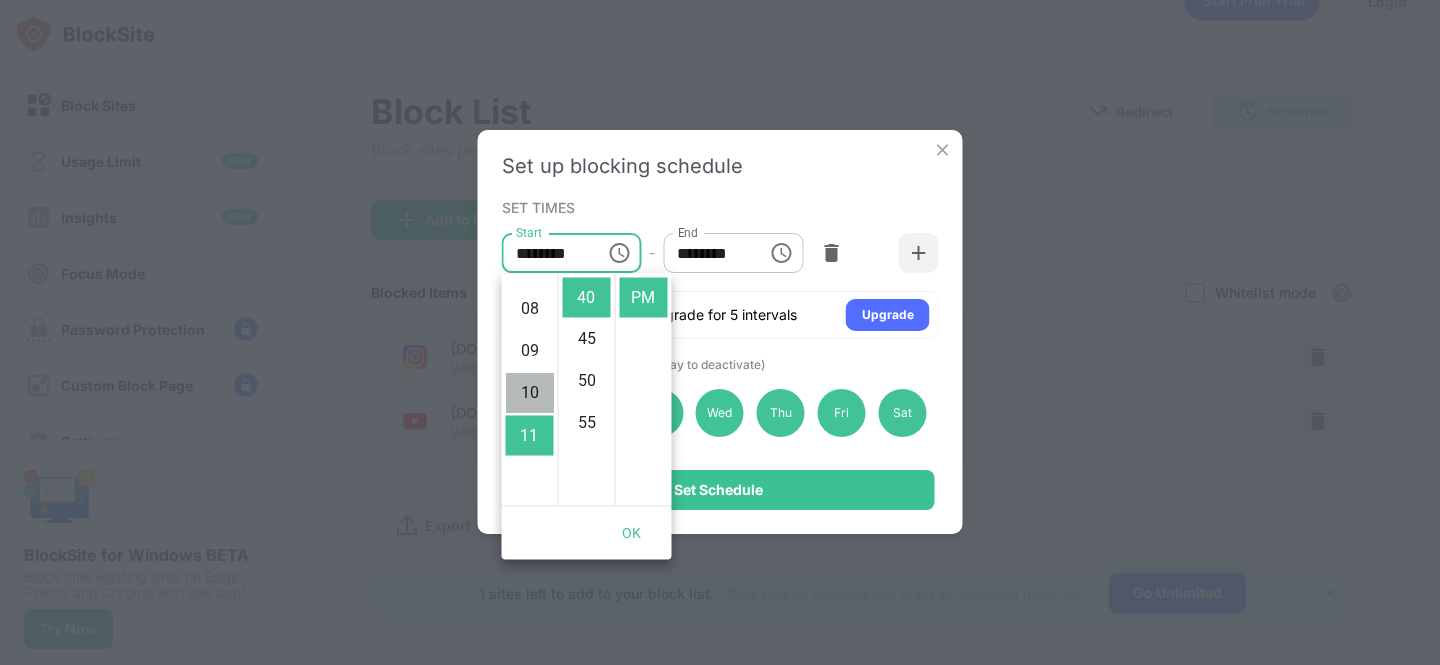 click on "10" at bounding box center (530, 394) 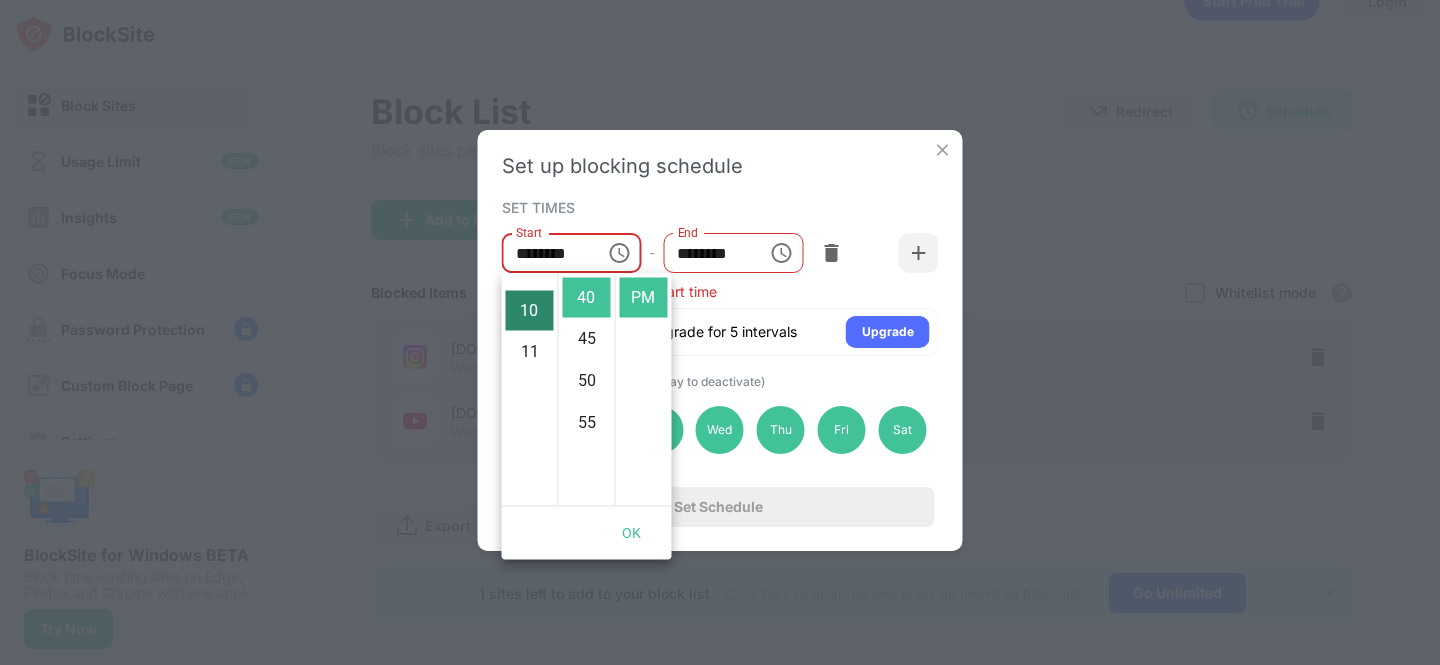 scroll, scrollTop: 420, scrollLeft: 0, axis: vertical 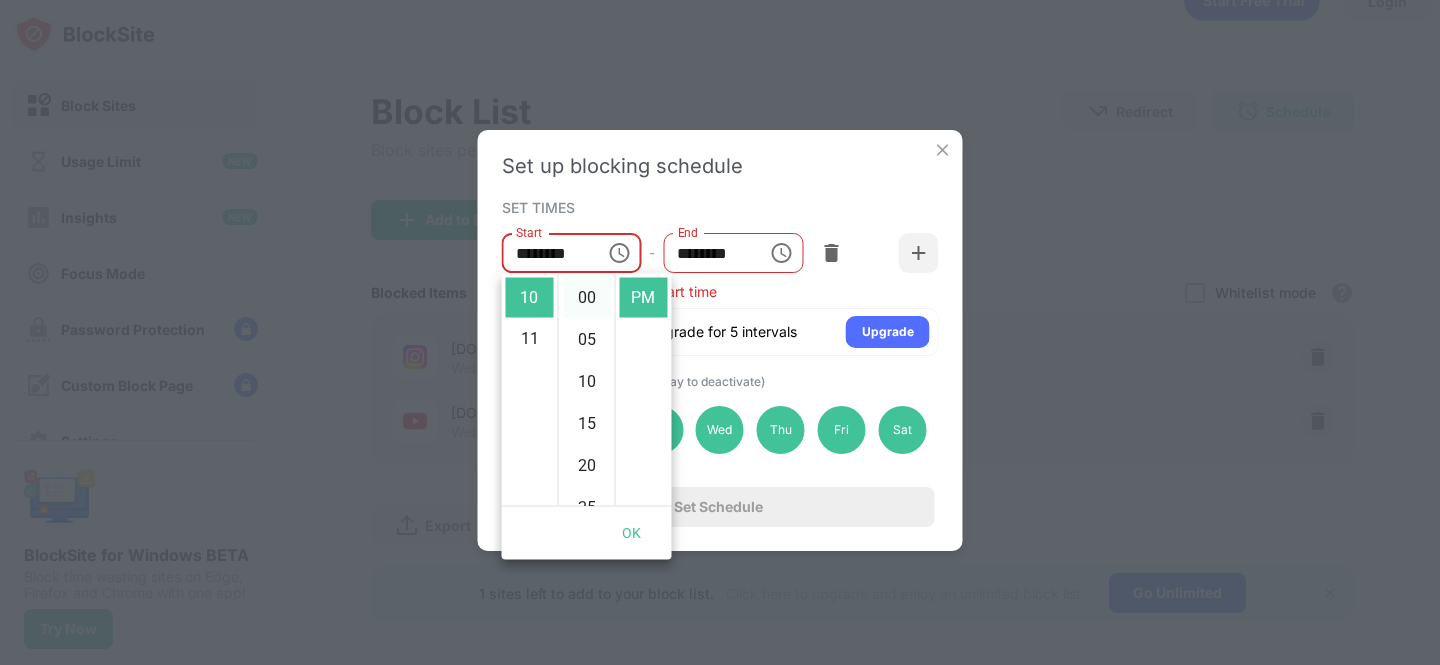 click on "00" at bounding box center [587, 298] 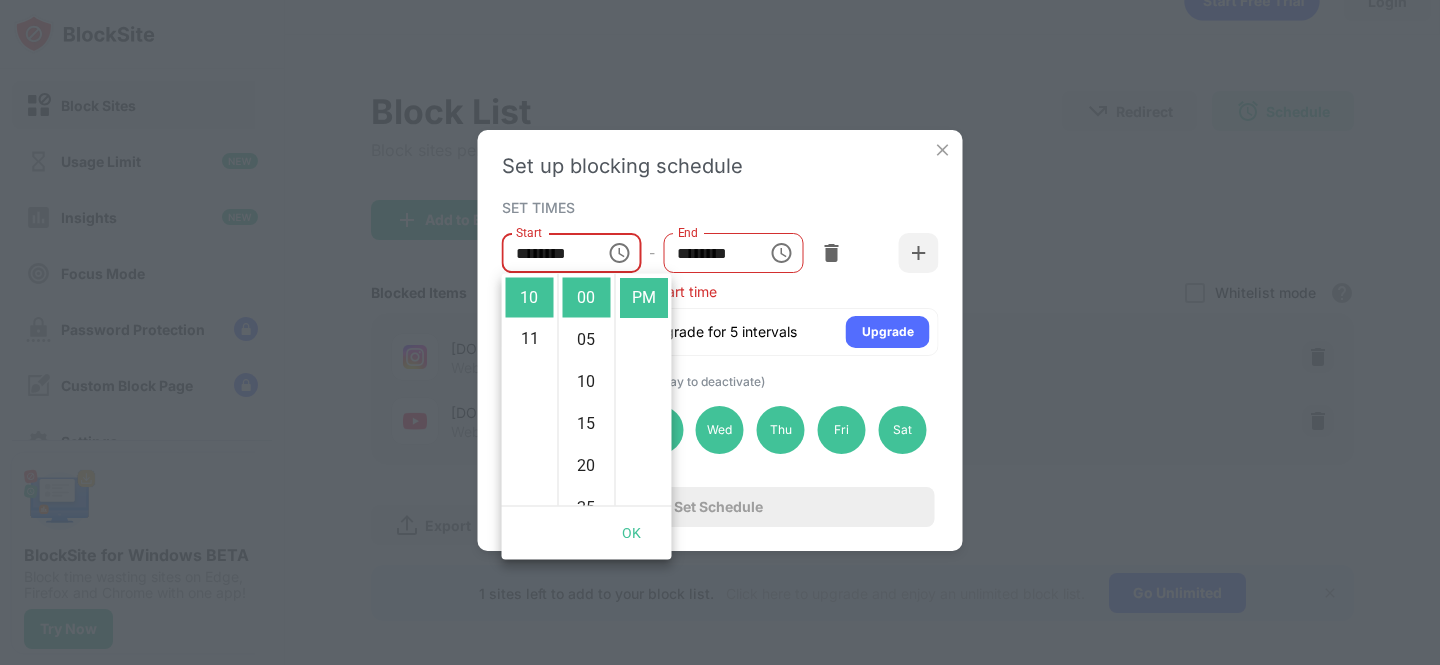 click on "End time must be after start time" at bounding box center [720, 291] 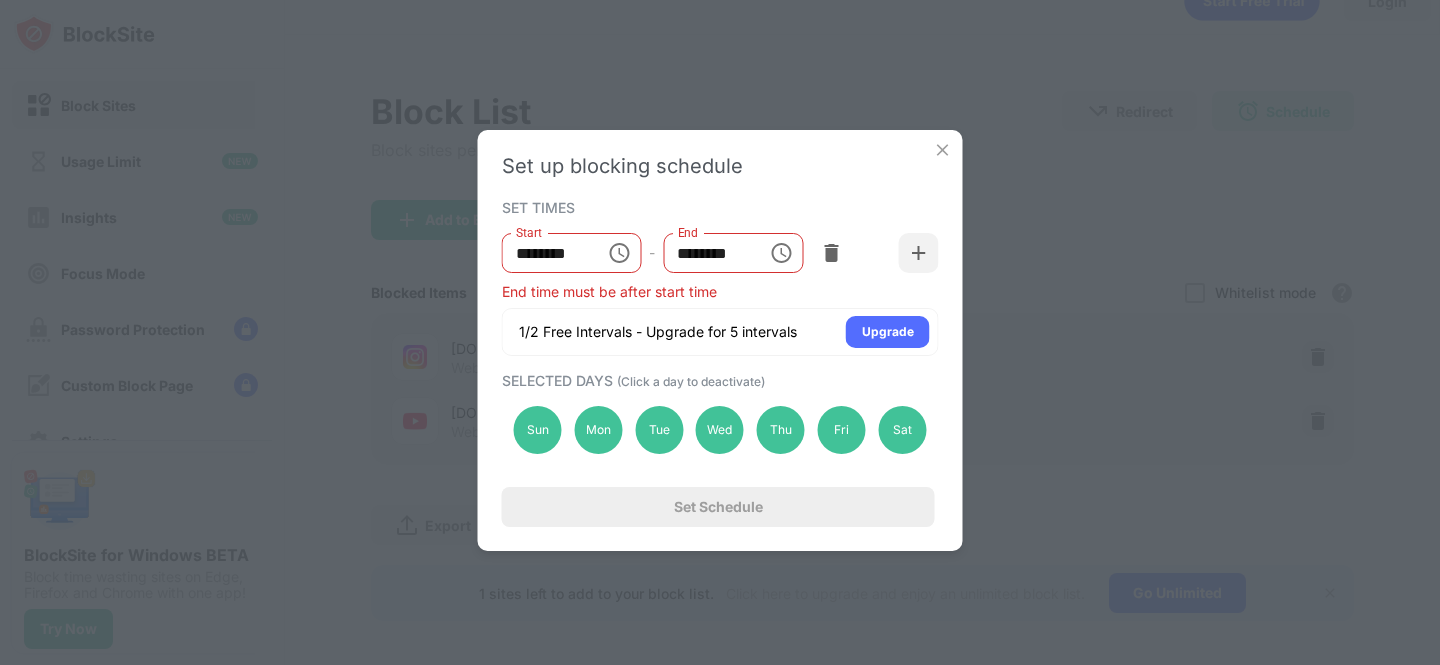 click 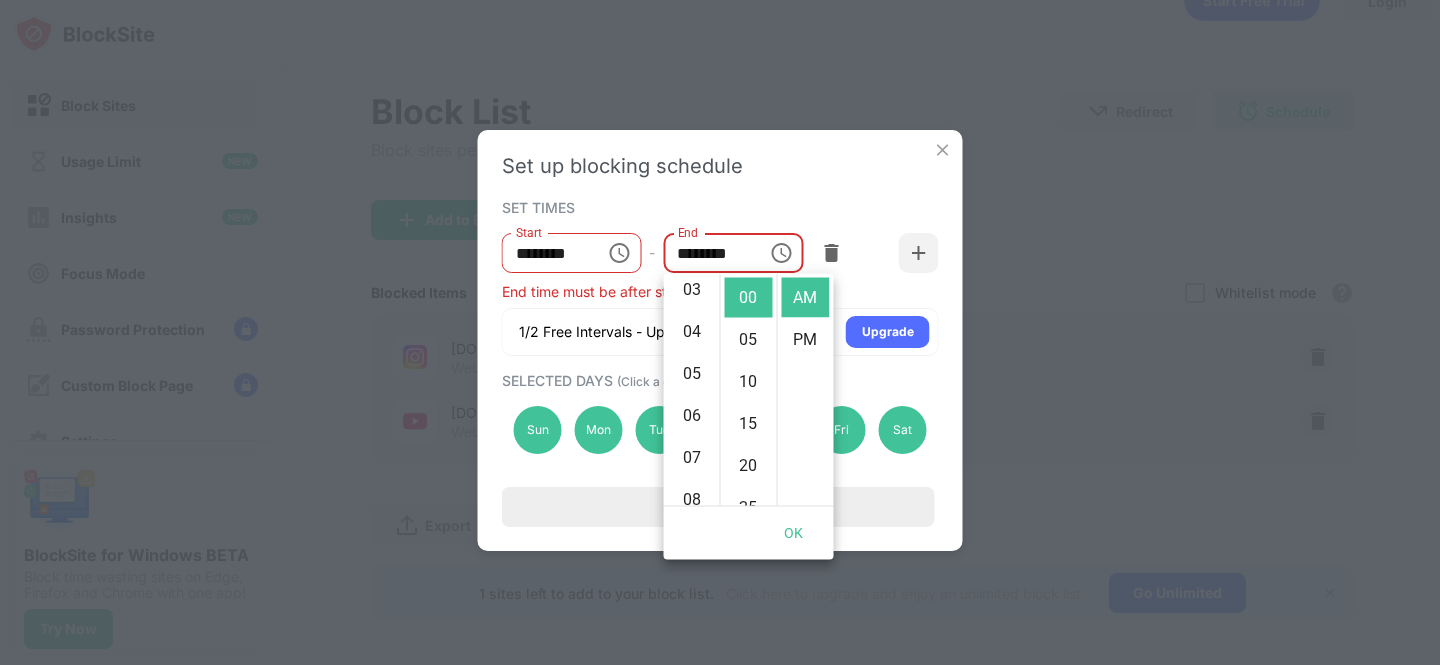 scroll, scrollTop: 129, scrollLeft: 0, axis: vertical 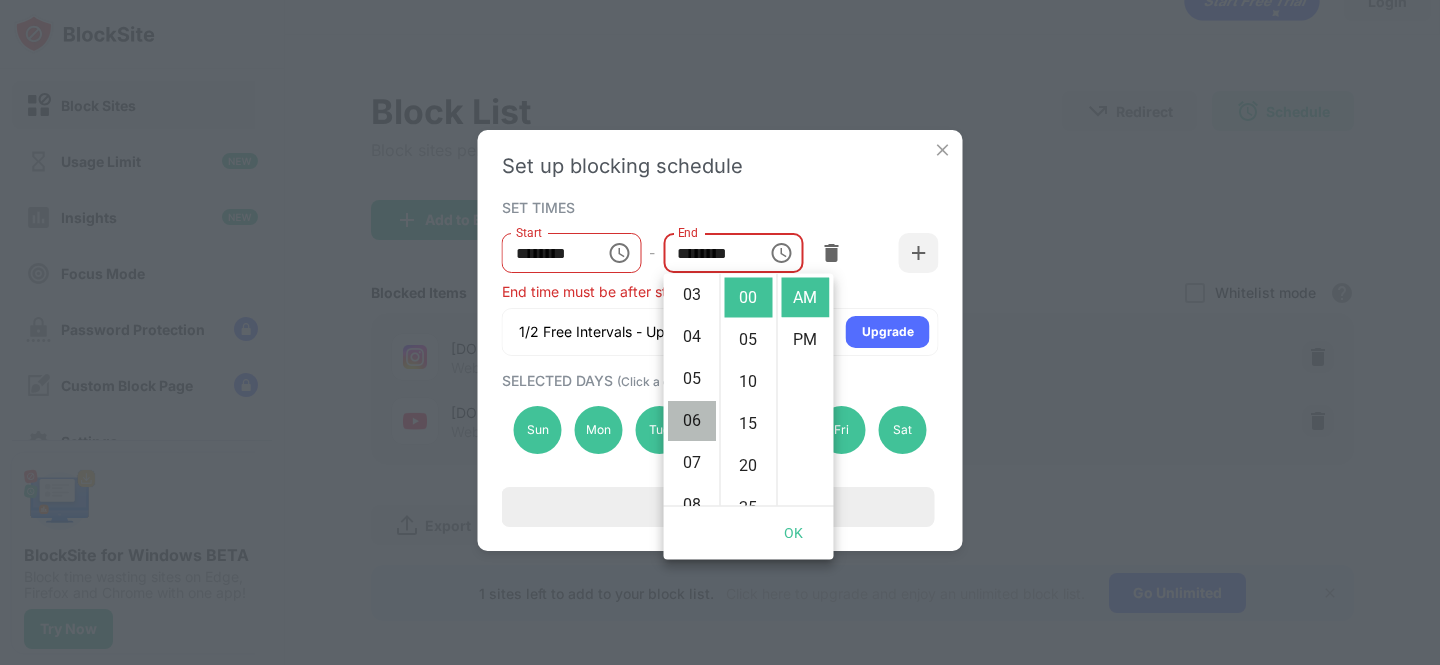 click on "06" at bounding box center [692, 421] 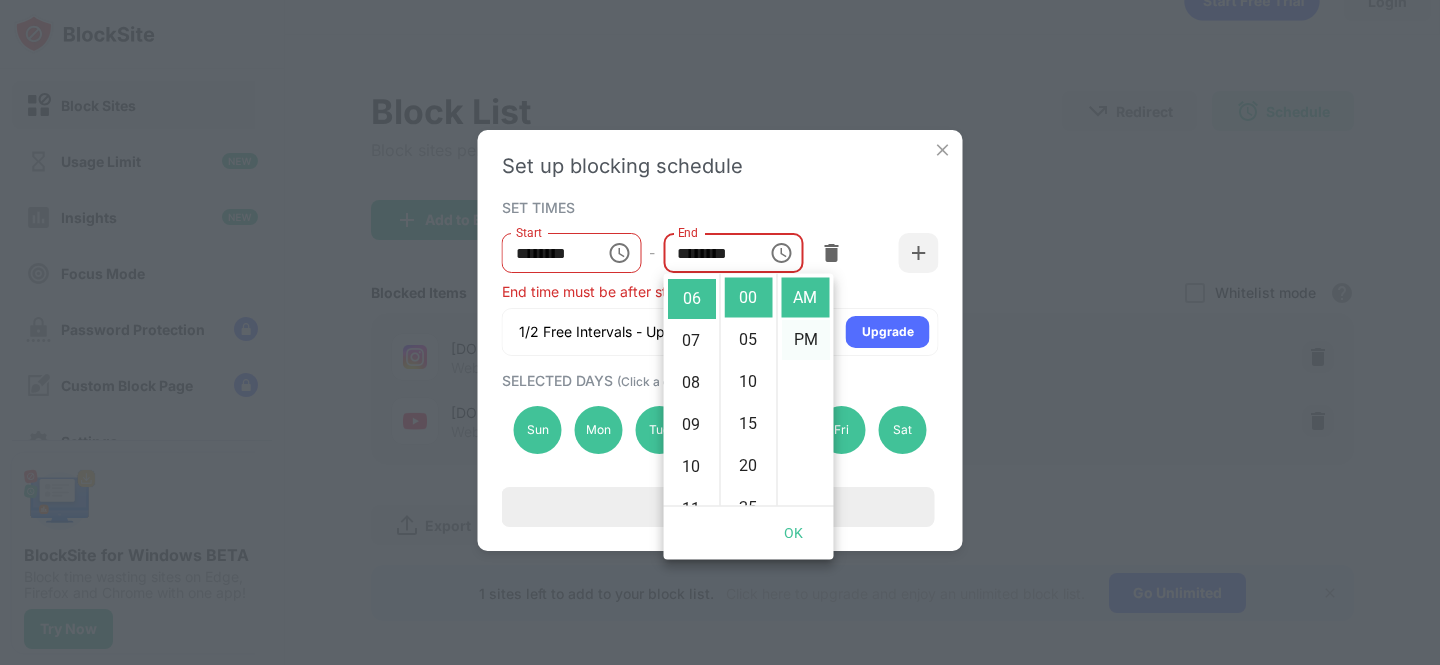 scroll, scrollTop: 252, scrollLeft: 0, axis: vertical 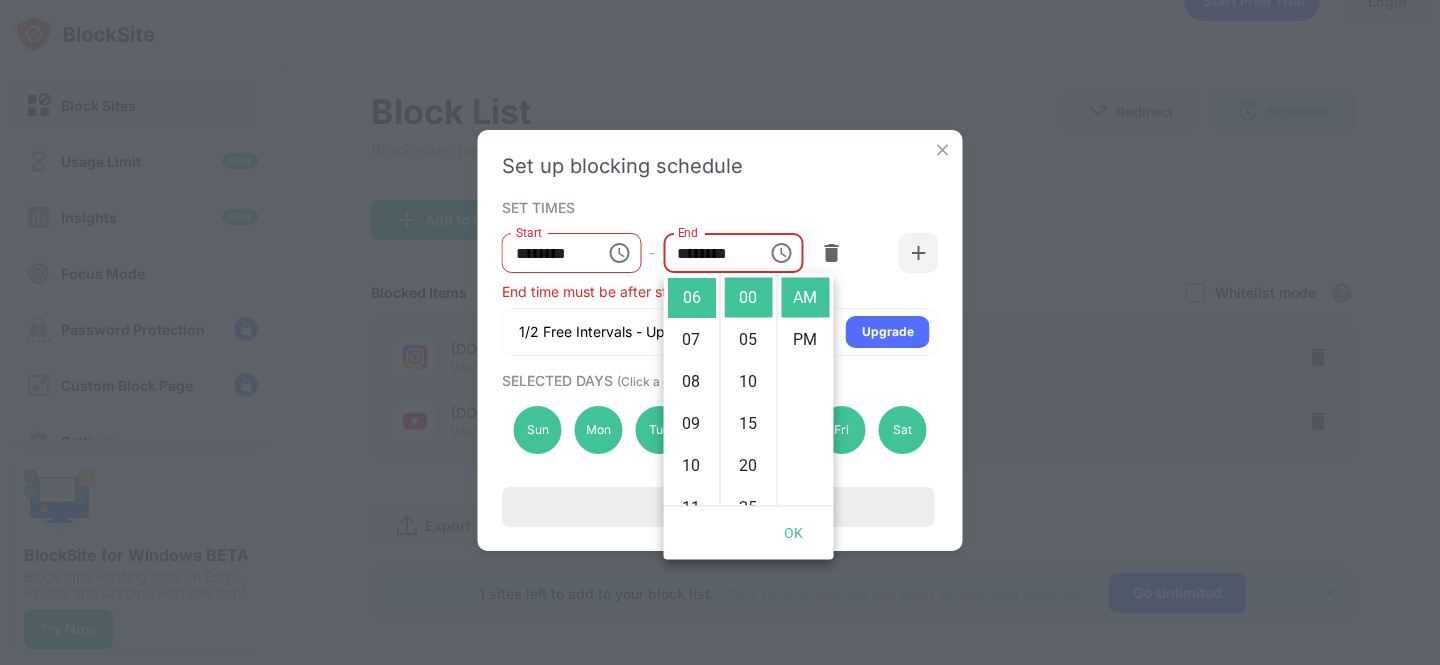click on "End time must be after start time" at bounding box center [720, 291] 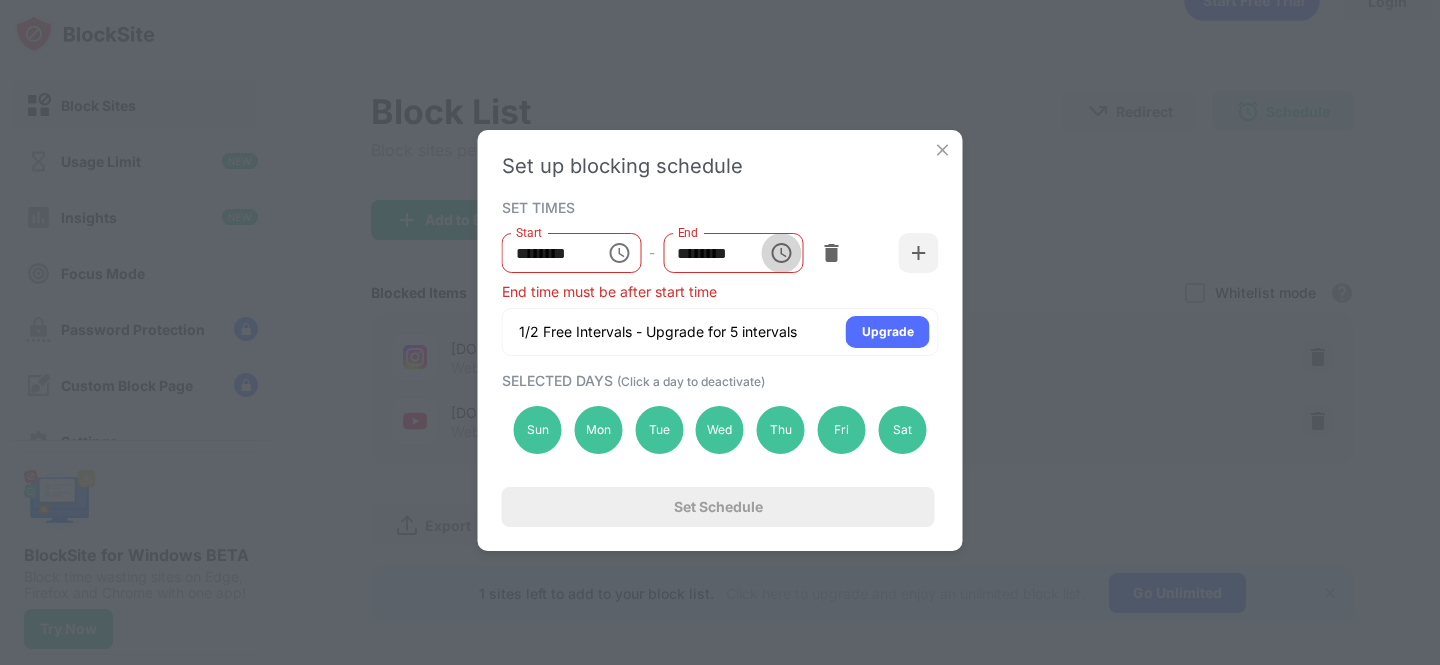 click 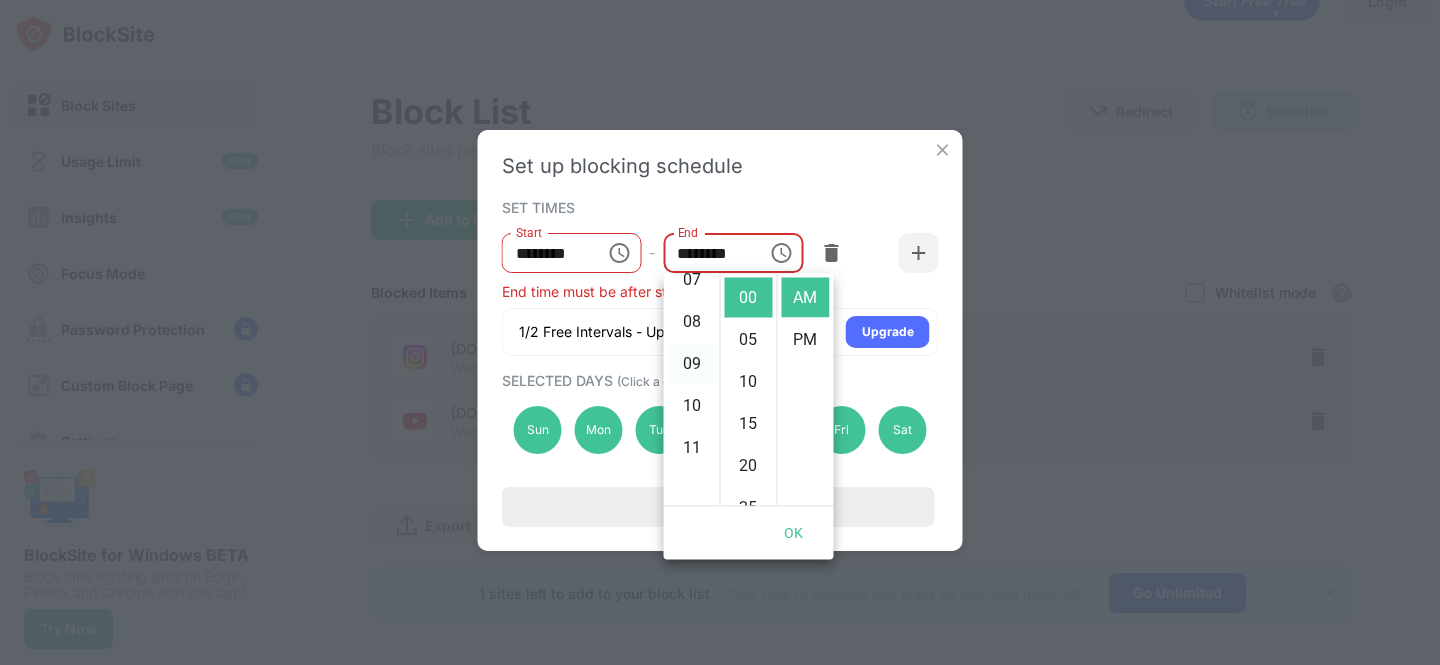 scroll, scrollTop: 301, scrollLeft: 0, axis: vertical 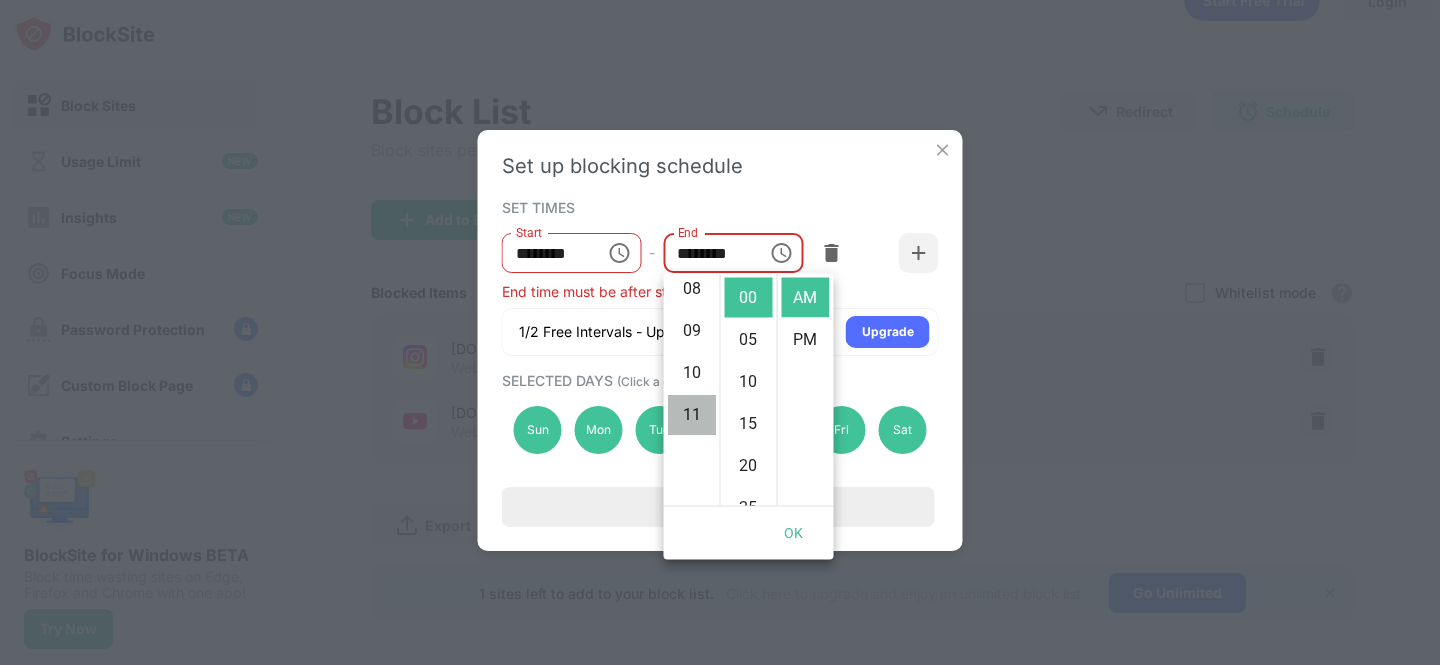 click on "11" at bounding box center (692, 416) 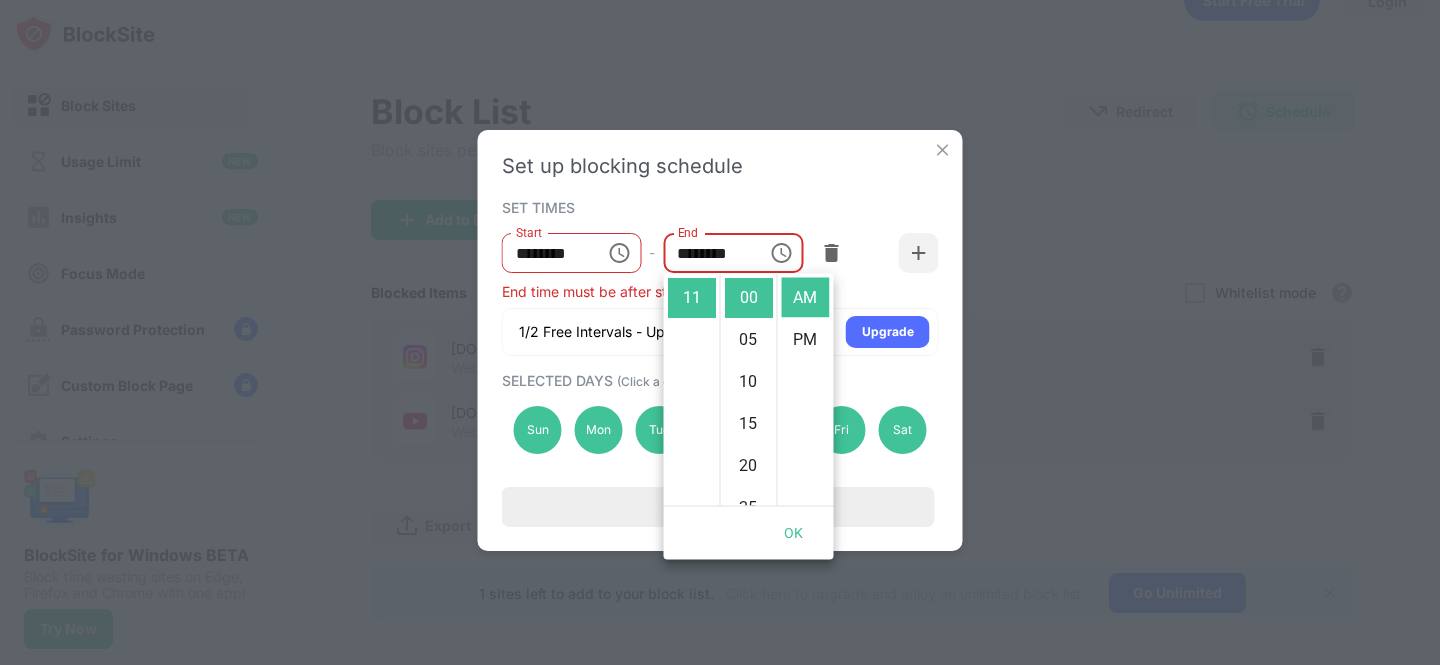 scroll, scrollTop: 462, scrollLeft: 0, axis: vertical 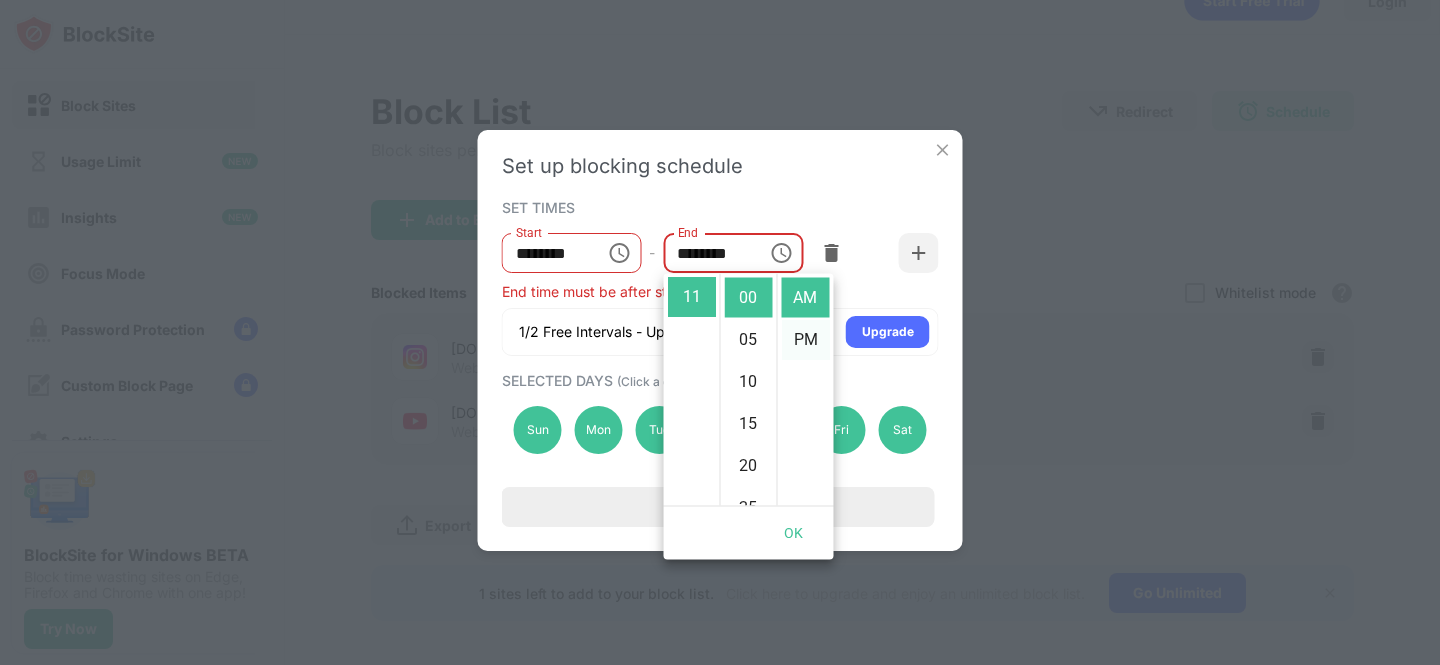 click on "PM" at bounding box center (806, 340) 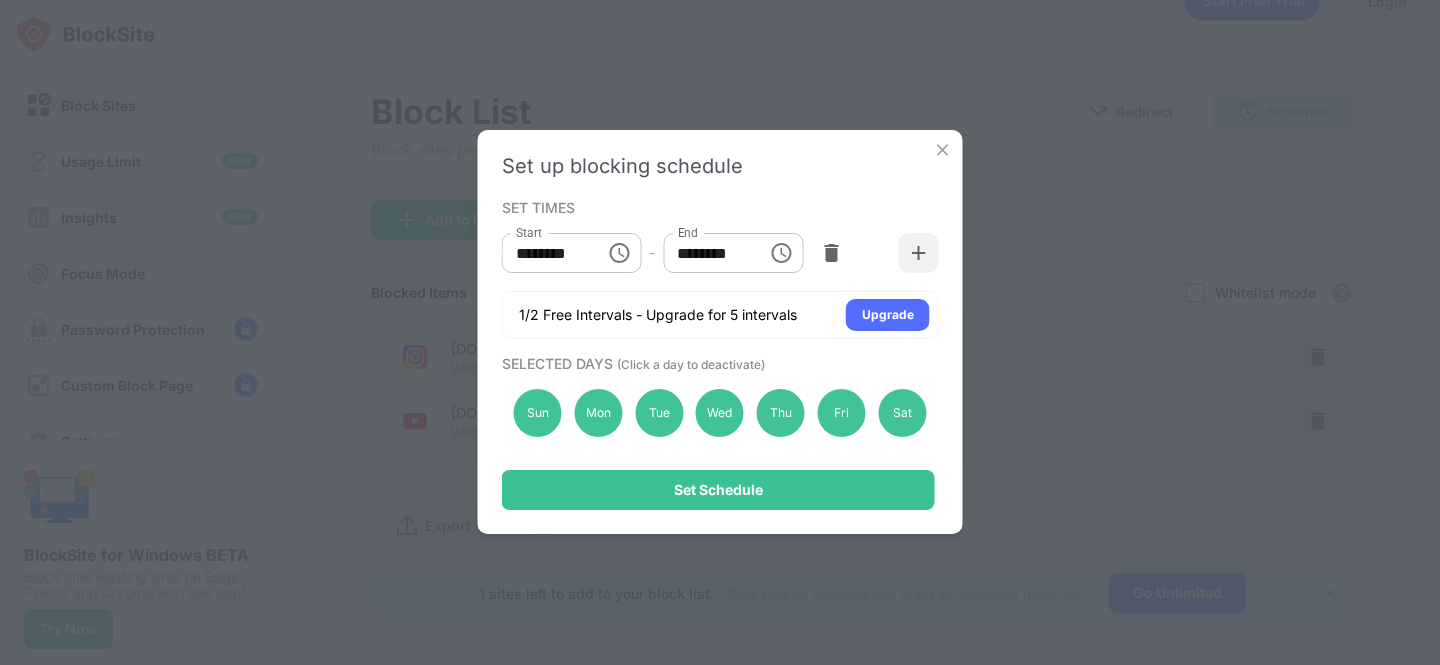 scroll, scrollTop: 42, scrollLeft: 0, axis: vertical 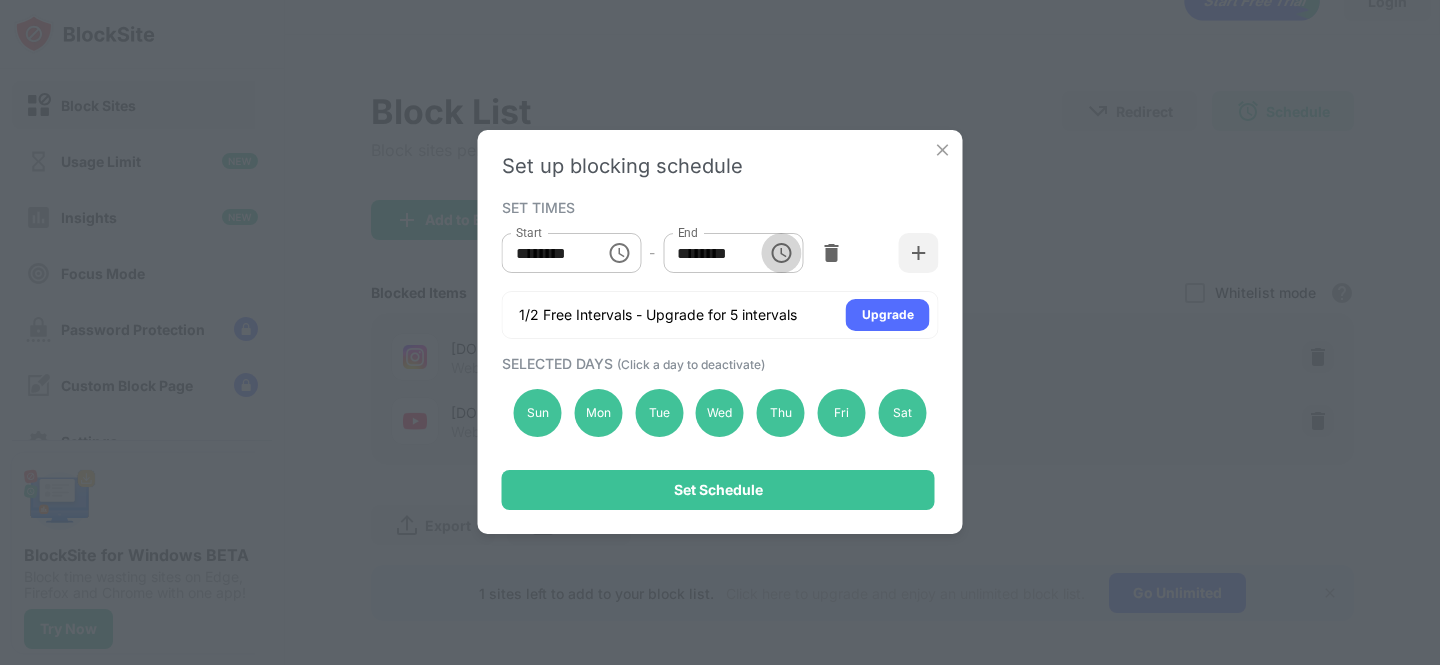 click 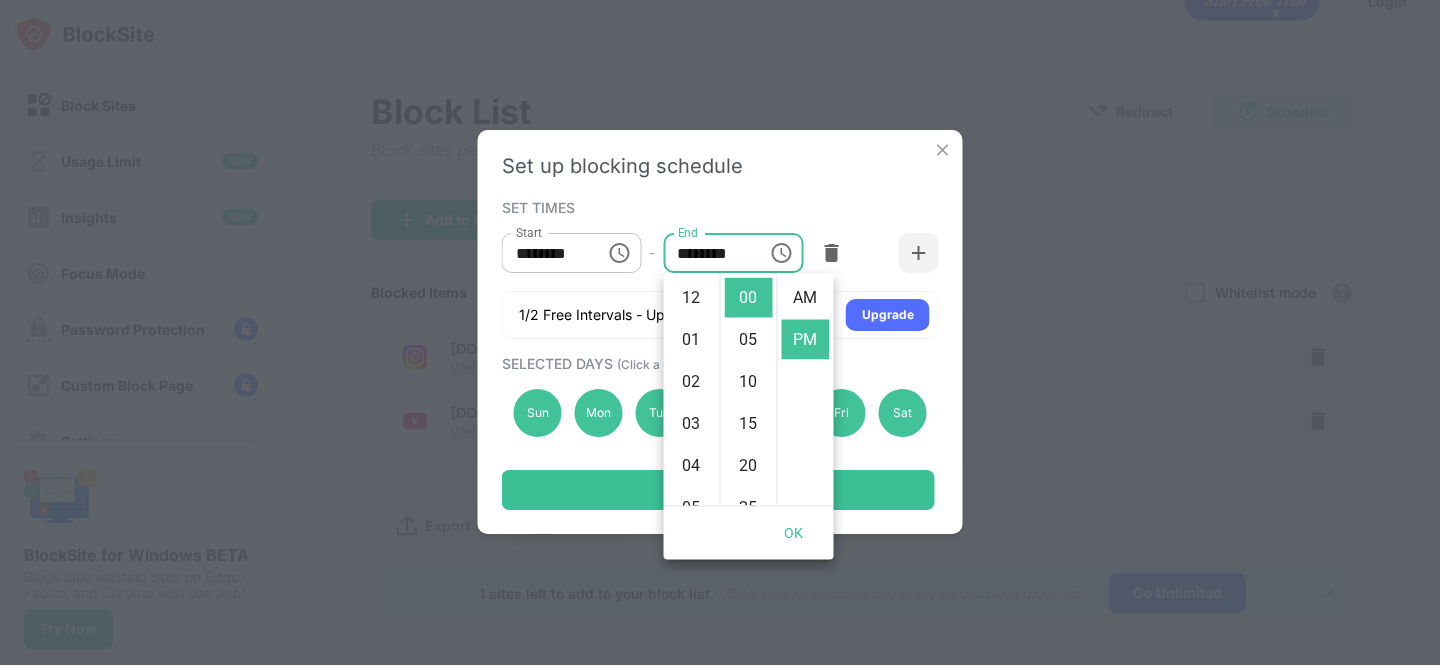 scroll, scrollTop: 462, scrollLeft: 0, axis: vertical 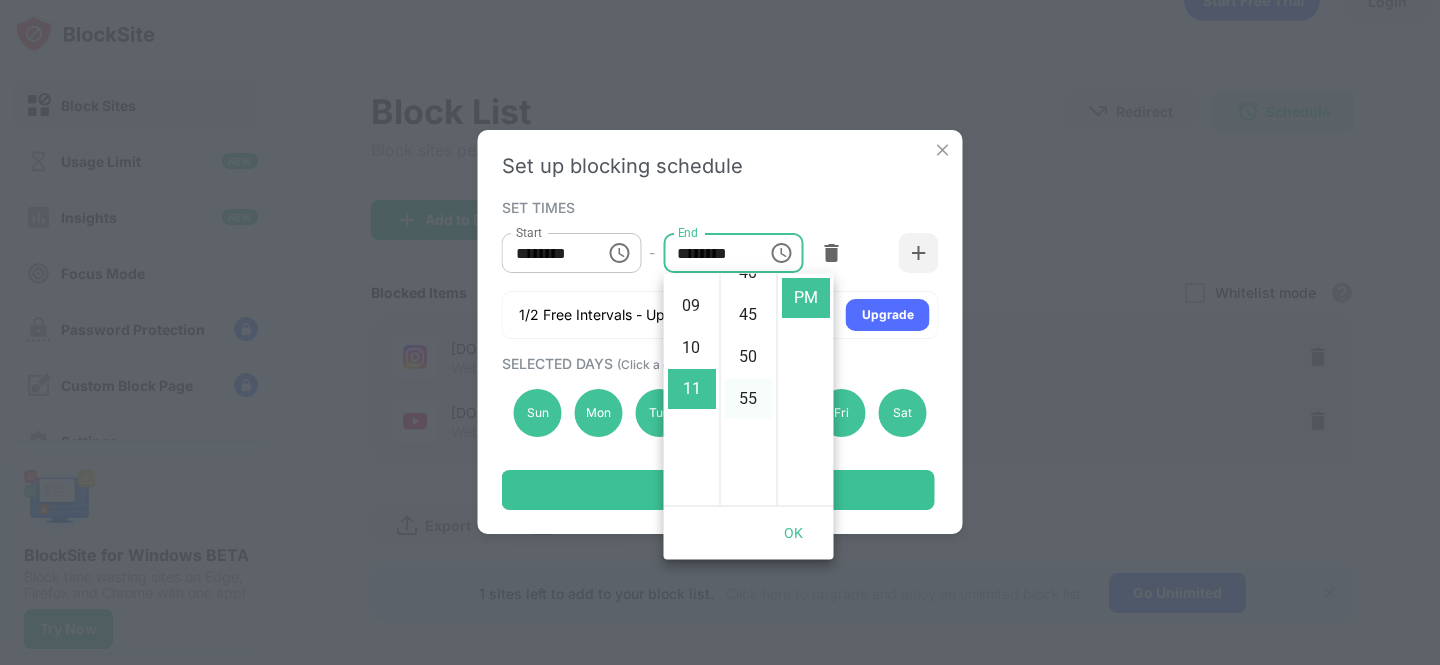 click on "55" at bounding box center (749, 399) 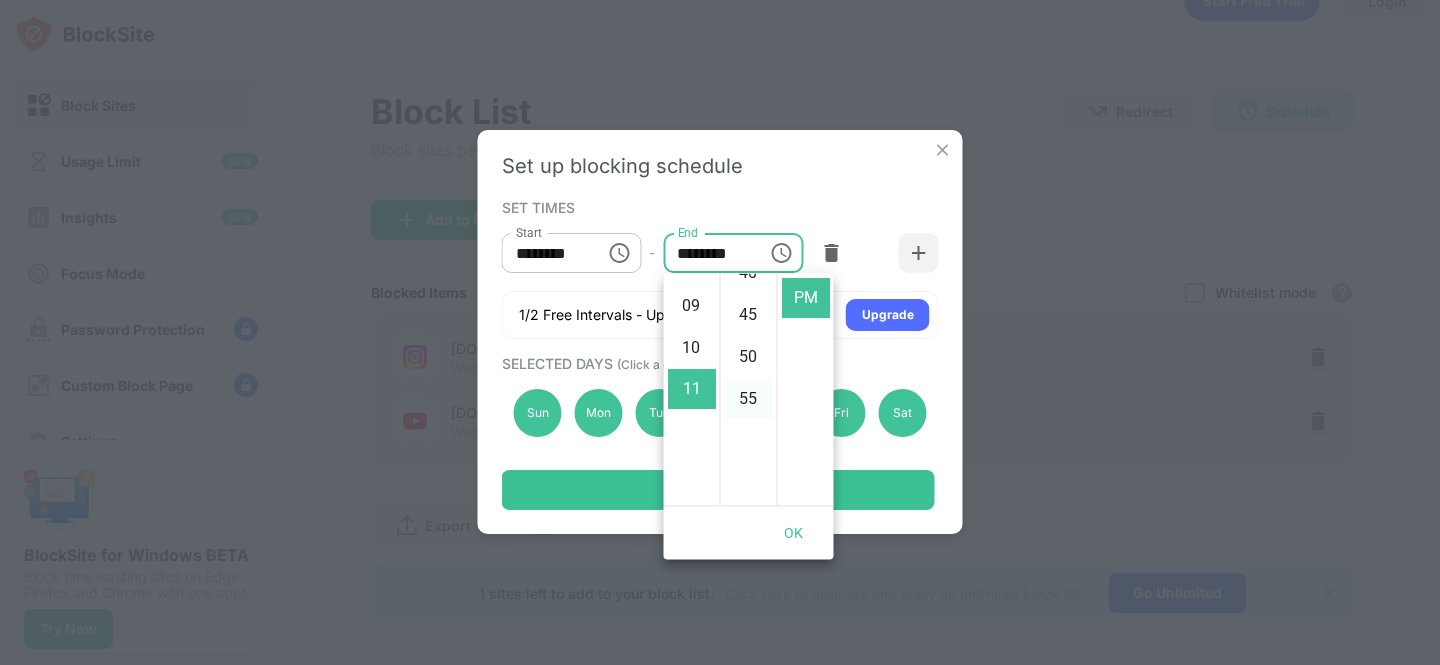 type on "********" 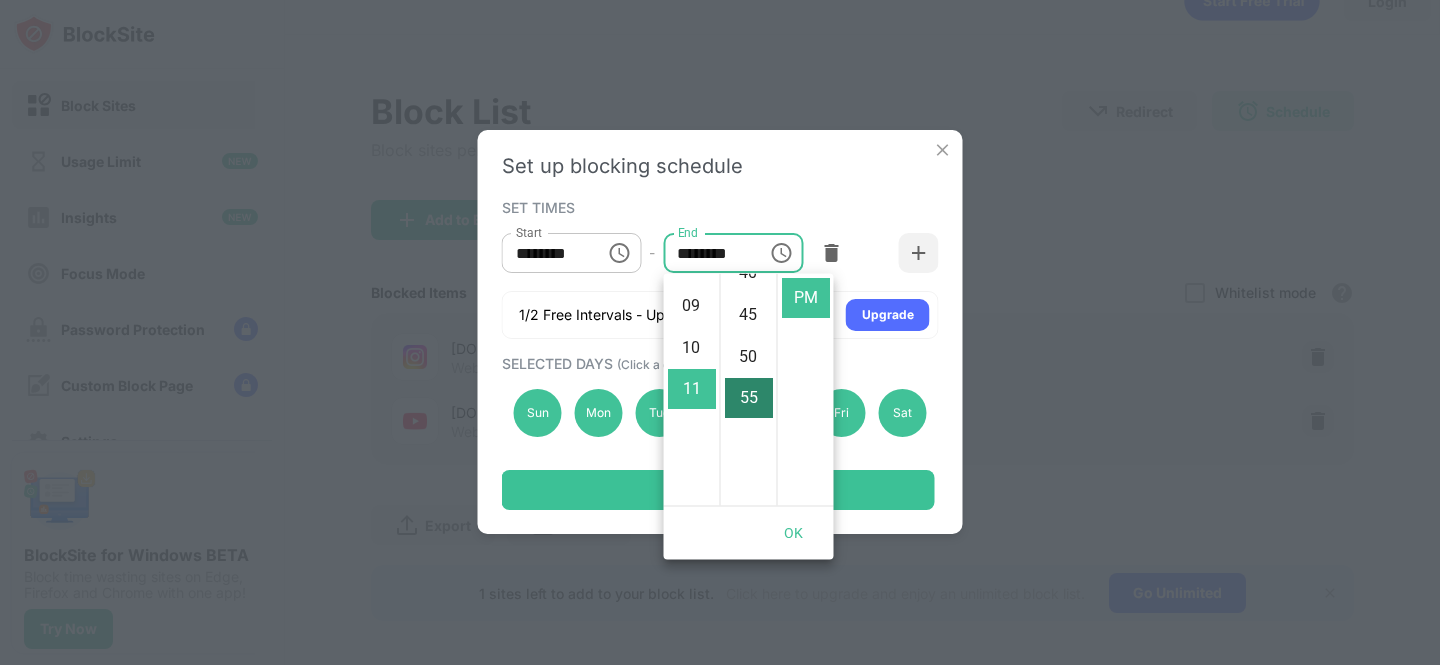scroll, scrollTop: 462, scrollLeft: 0, axis: vertical 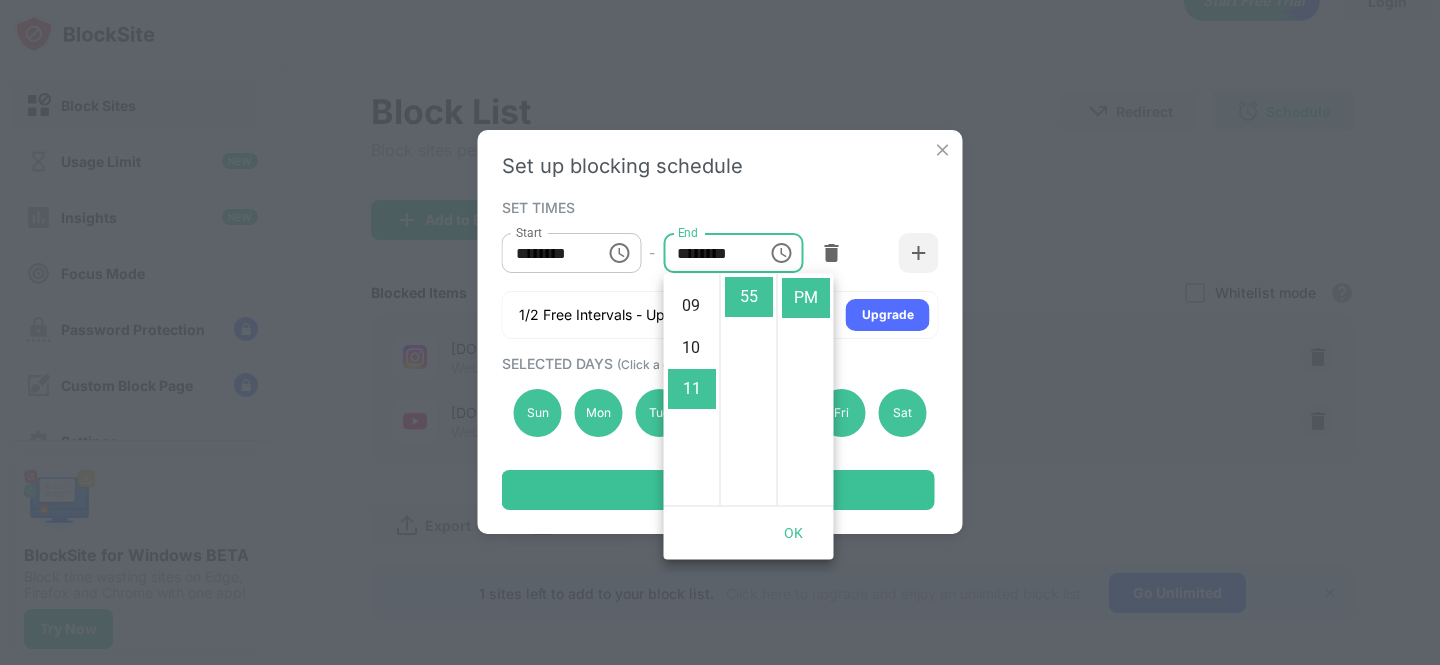 click on "Start ******** Start - End ******** End" at bounding box center (720, 253) 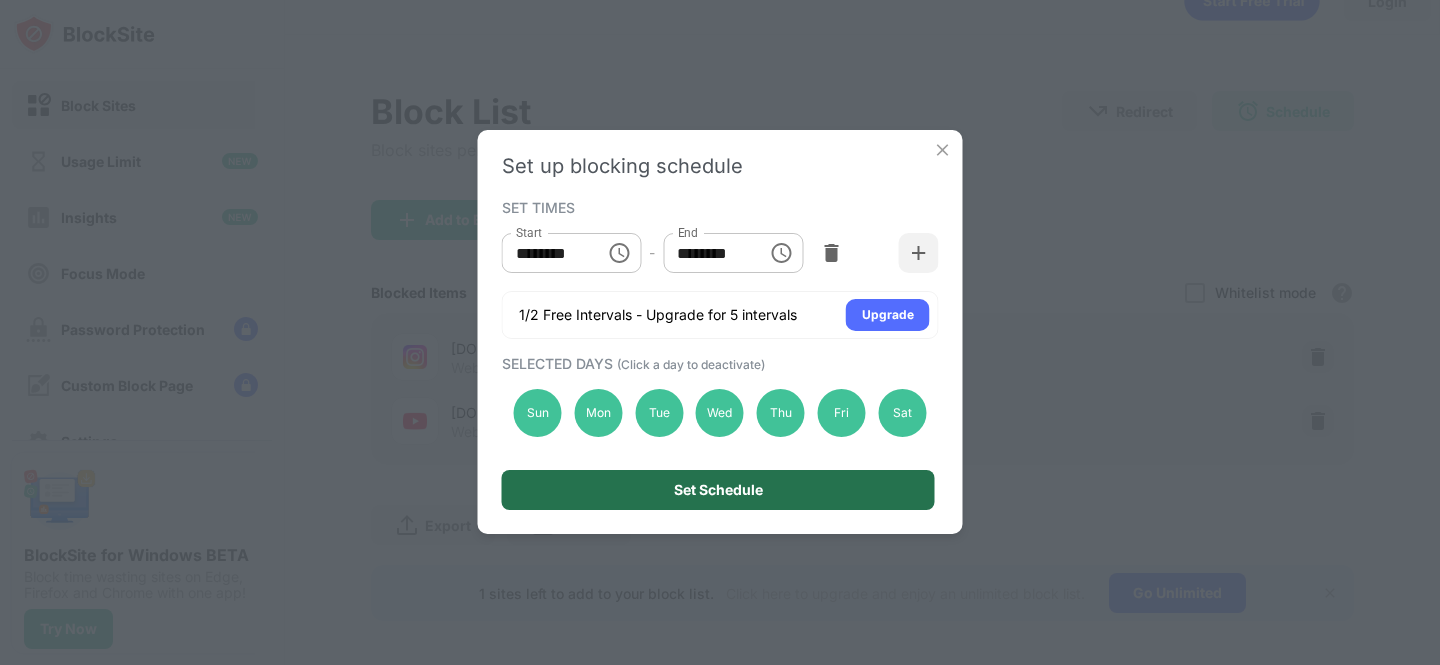 click on "Set Schedule" at bounding box center (718, 490) 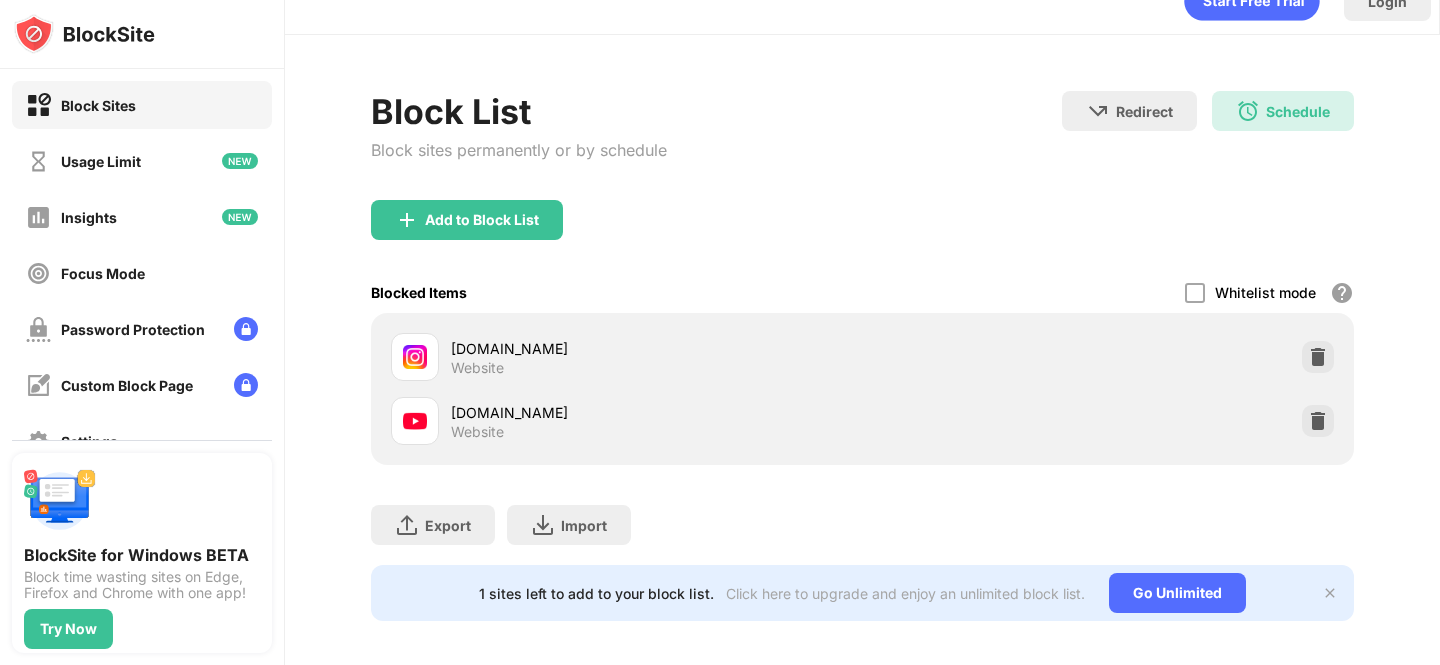 scroll, scrollTop: 45, scrollLeft: 0, axis: vertical 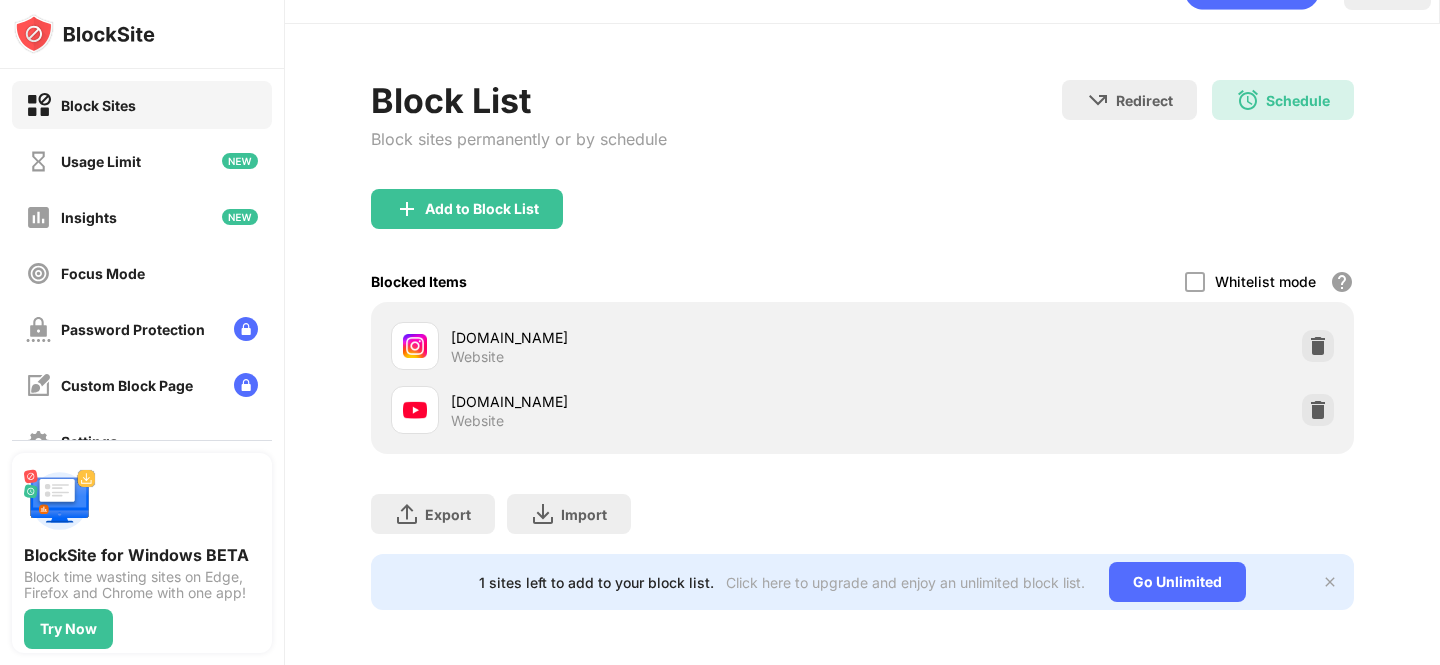 click on "Redirect Choose a site to be redirected to when blocking is active Schedule 22:00 to 23:55 Every Day" at bounding box center (1208, 122) 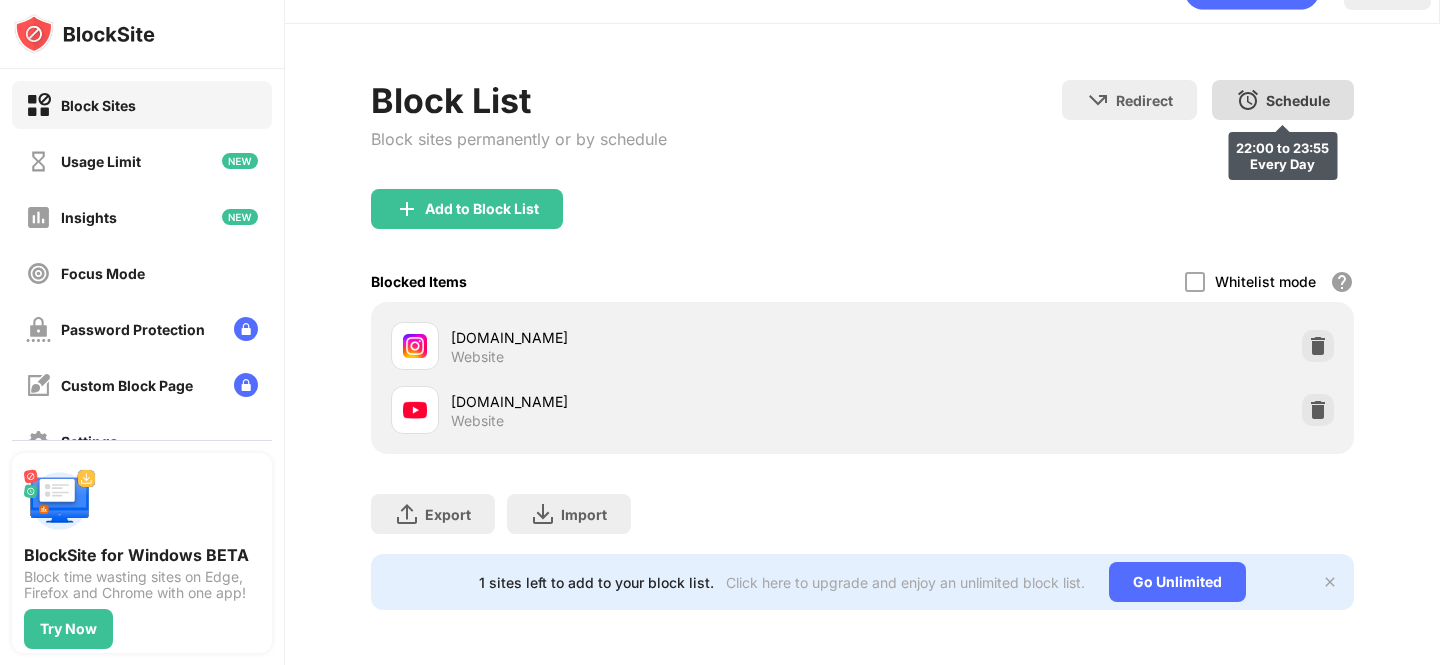 click on "Schedule" at bounding box center [1298, 100] 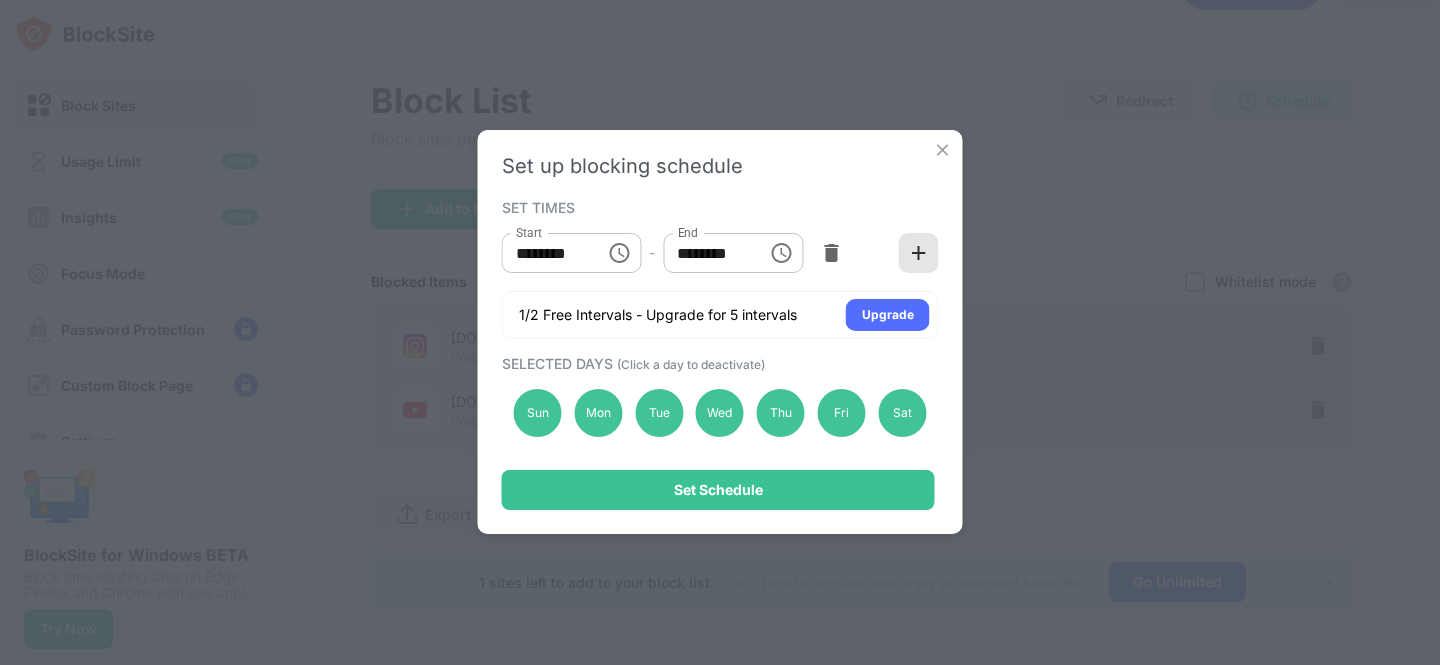 click at bounding box center (919, 253) 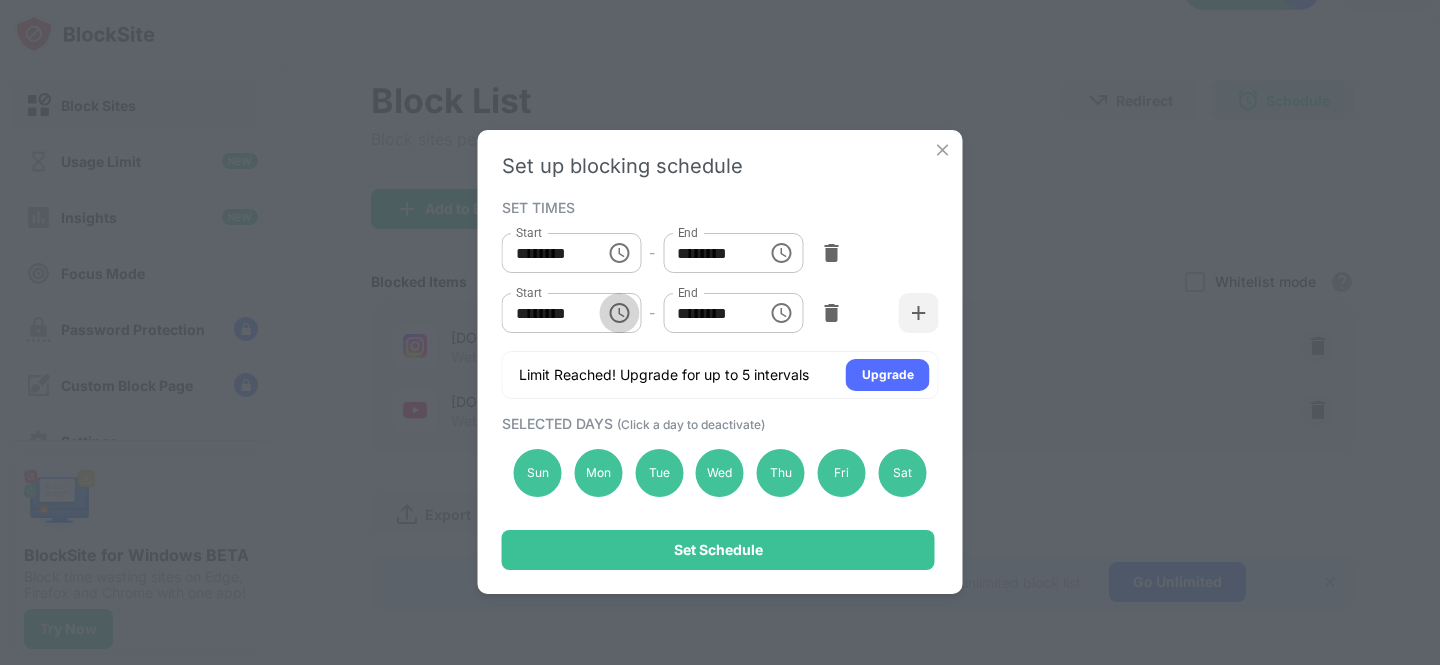 click 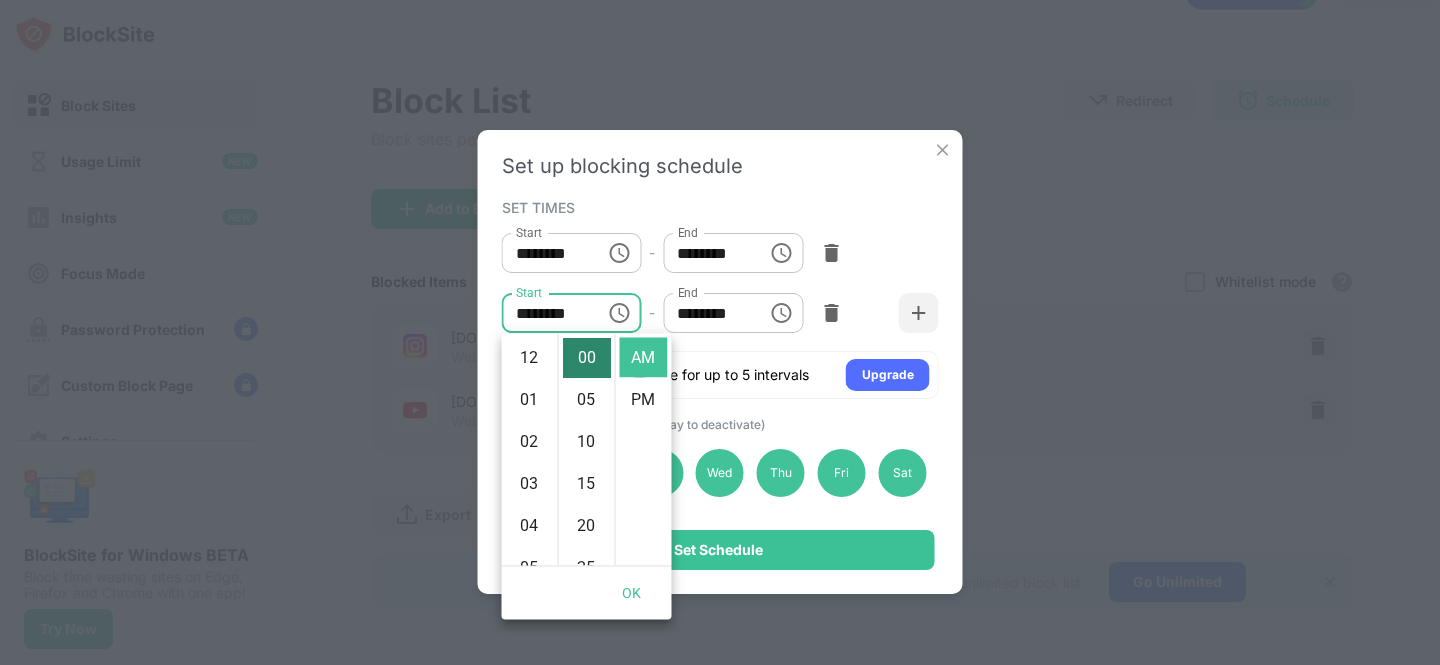 scroll, scrollTop: 420, scrollLeft: 0, axis: vertical 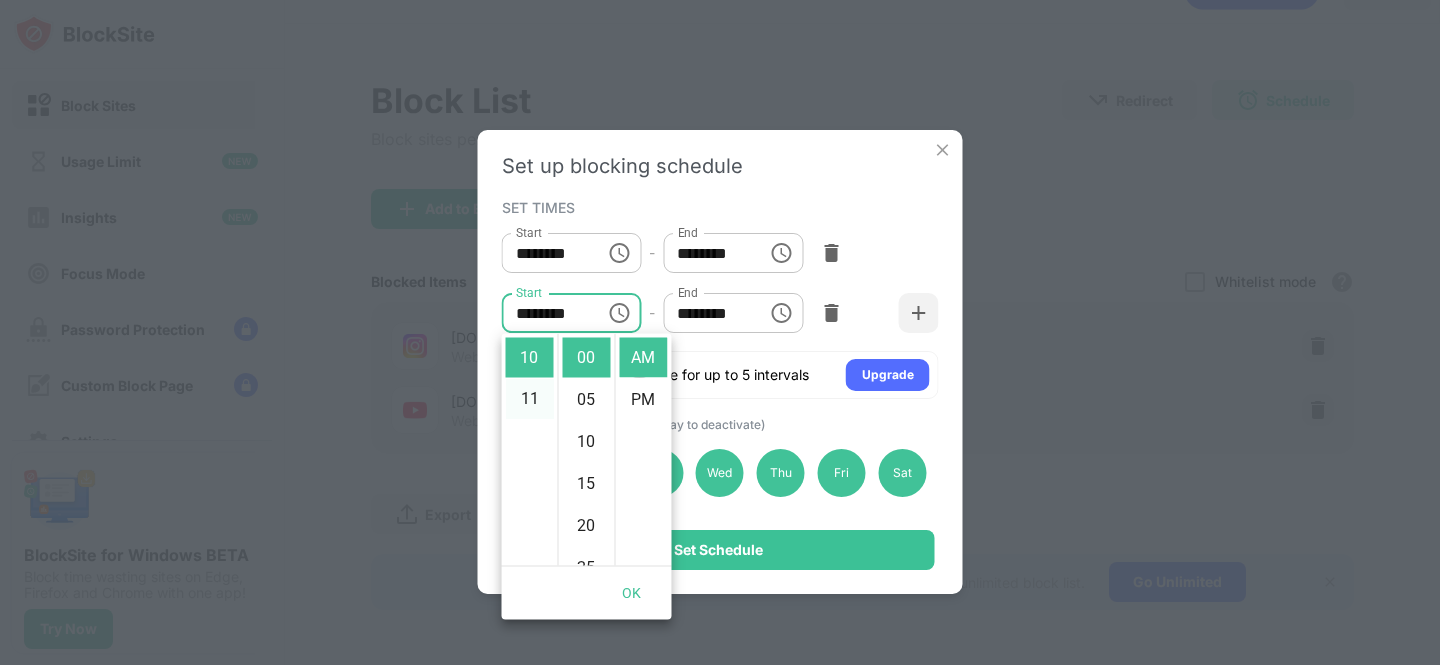 click on "11" at bounding box center [530, 400] 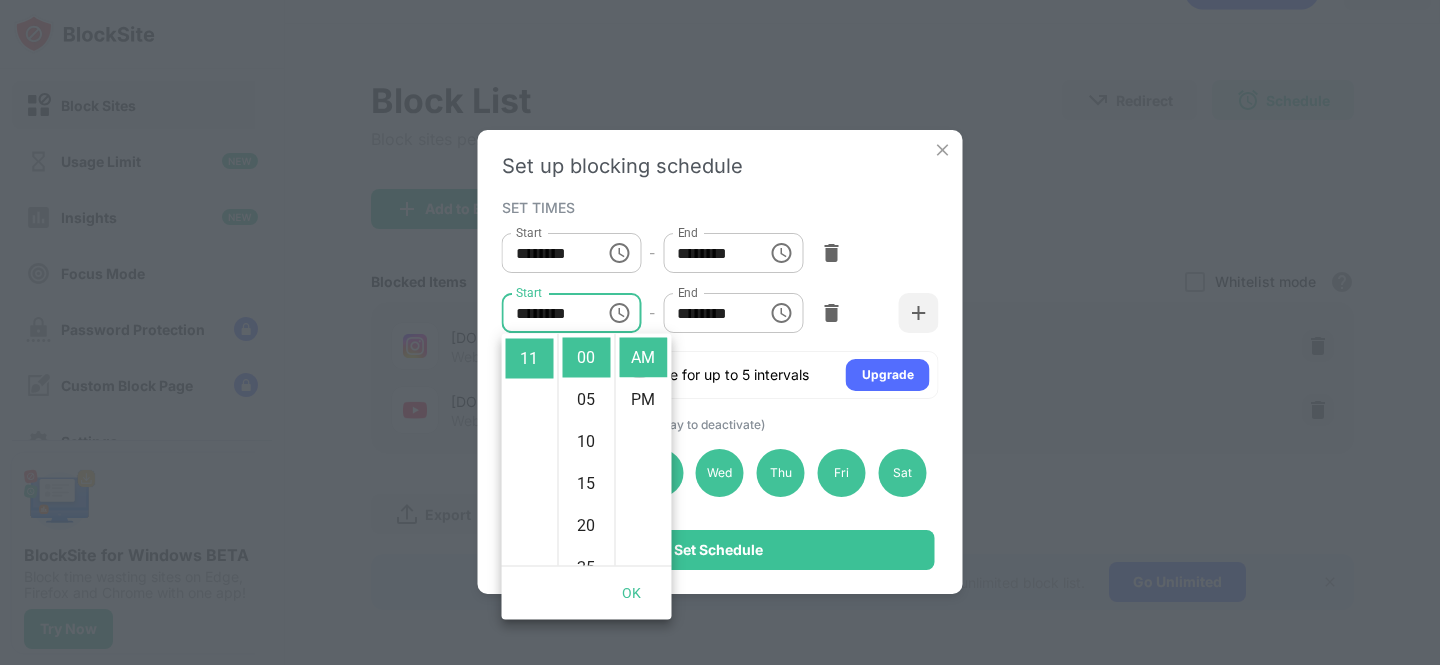 scroll, scrollTop: 462, scrollLeft: 0, axis: vertical 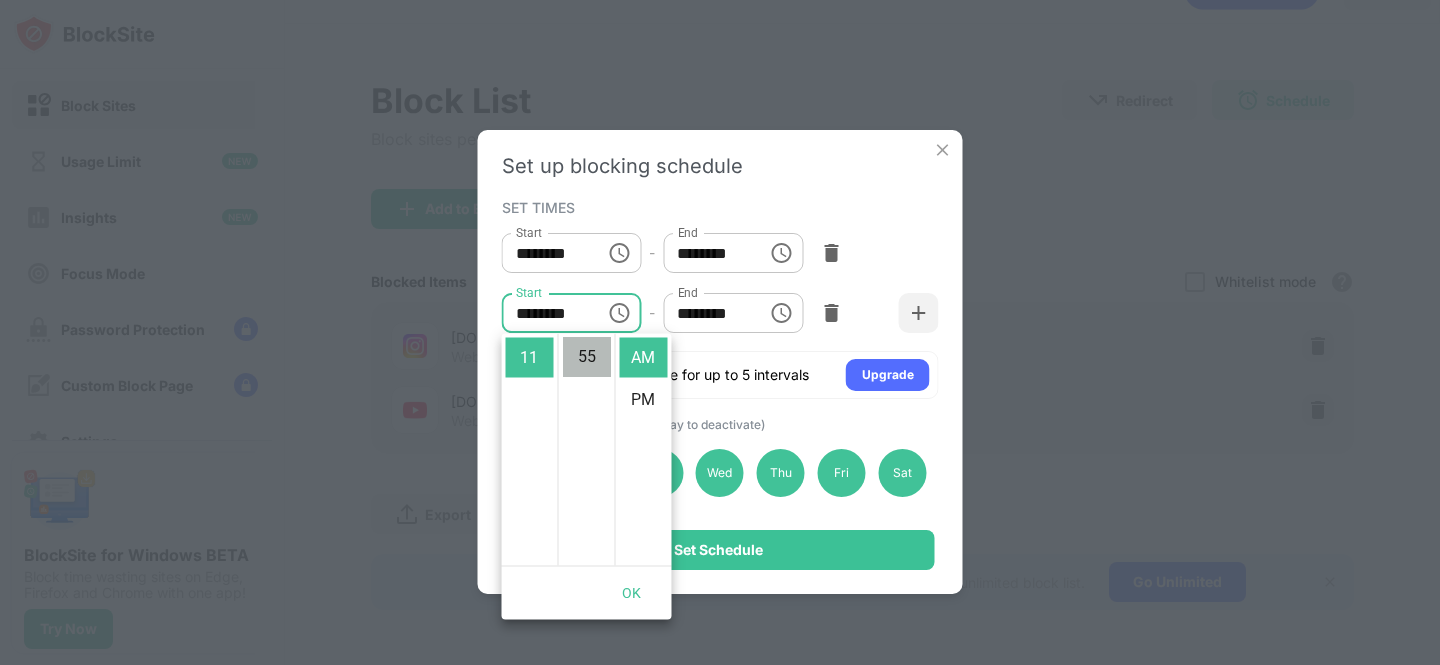 click on "55" at bounding box center (587, 358) 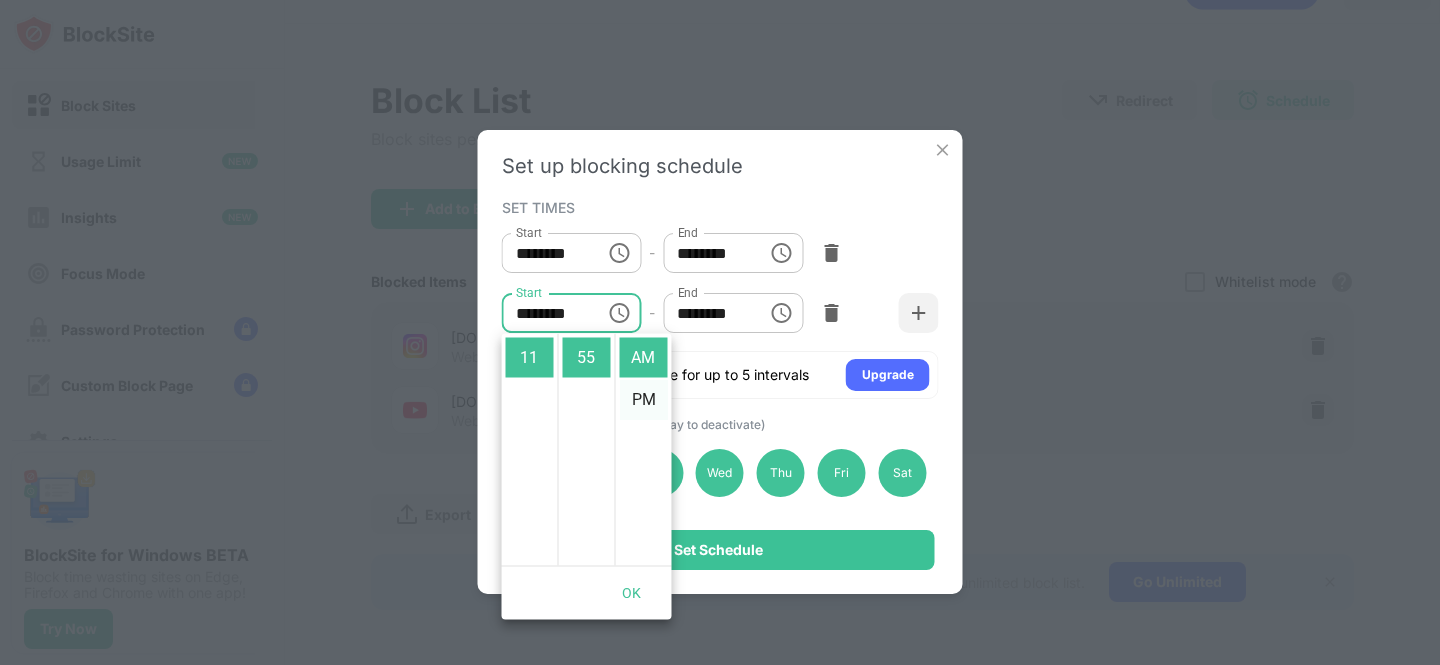 click on "PM" at bounding box center [644, 400] 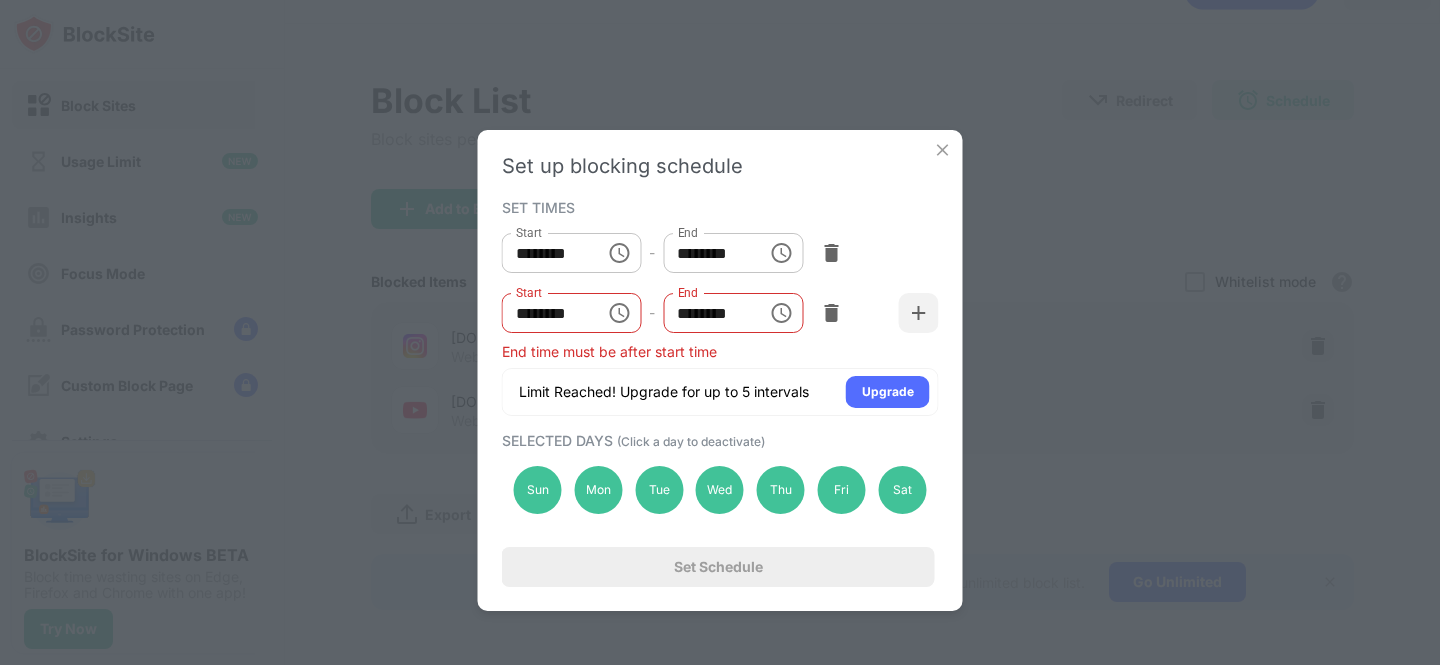 scroll, scrollTop: 42, scrollLeft: 0, axis: vertical 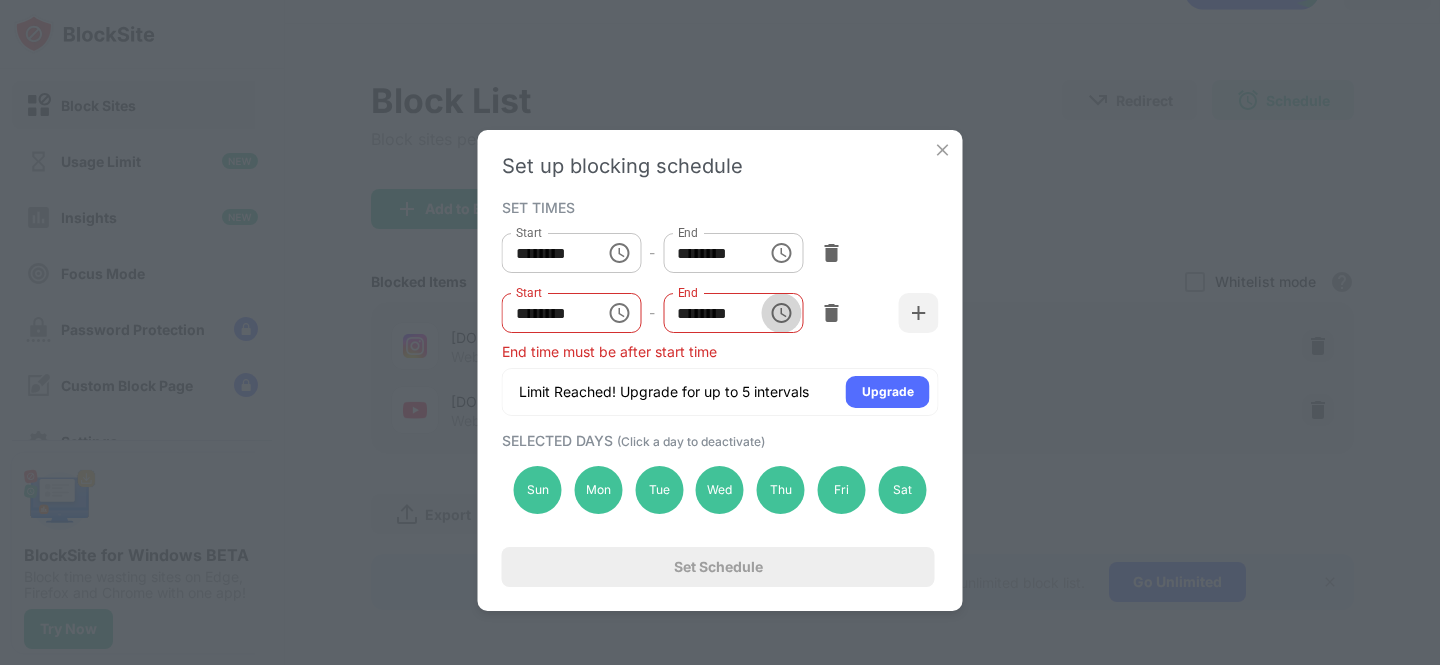 click 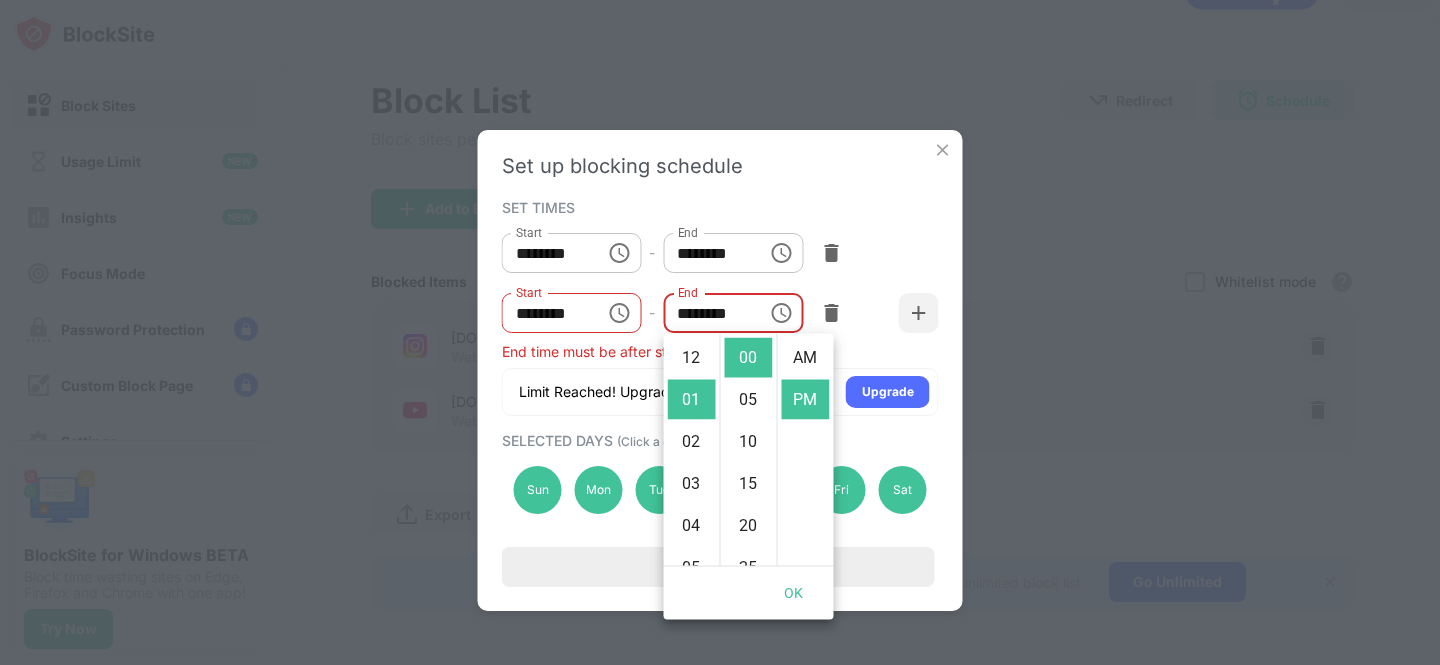 scroll, scrollTop: 42, scrollLeft: 0, axis: vertical 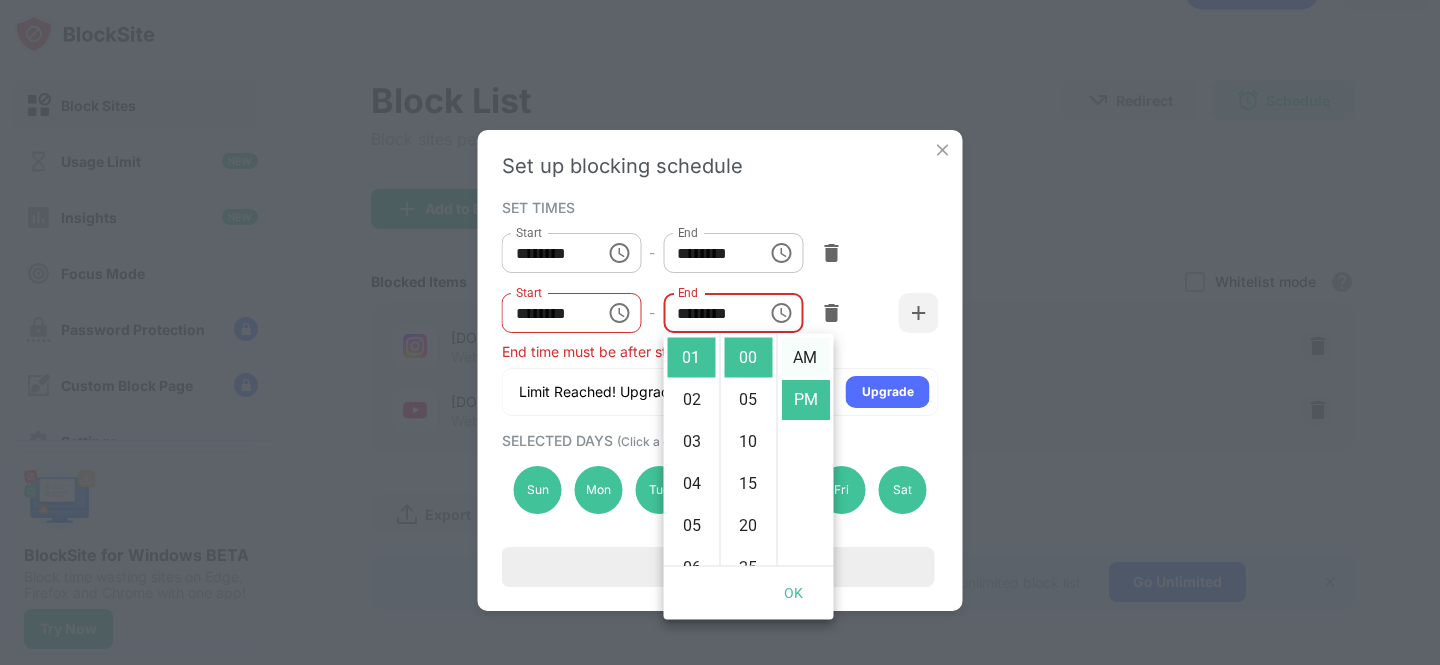 click on "AM" at bounding box center [806, 358] 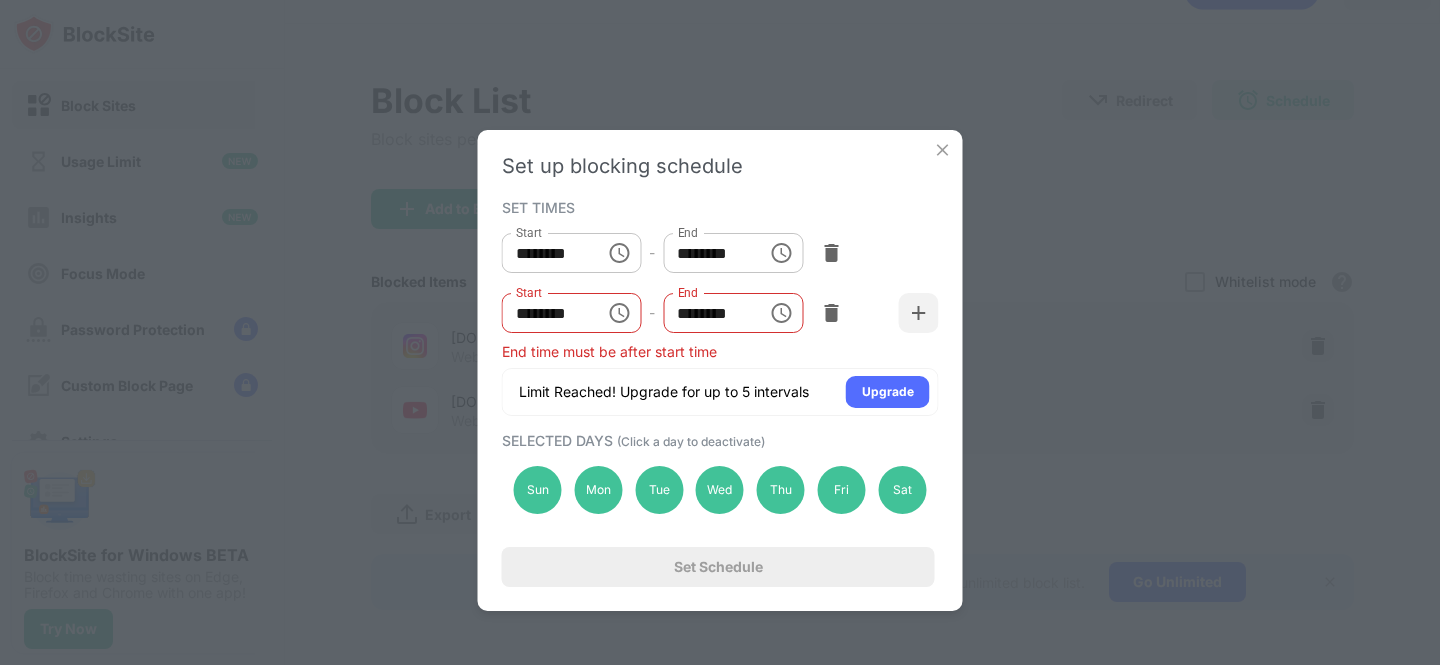 click 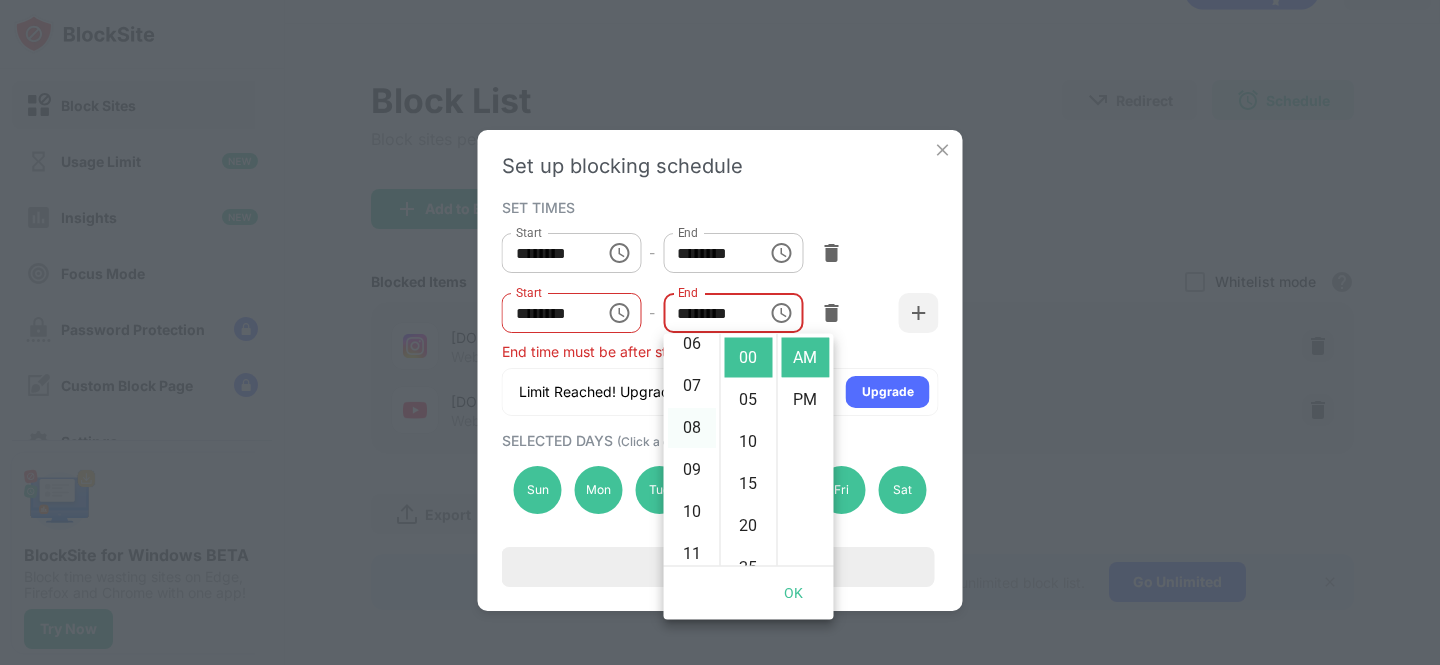 click on "08" at bounding box center (692, 428) 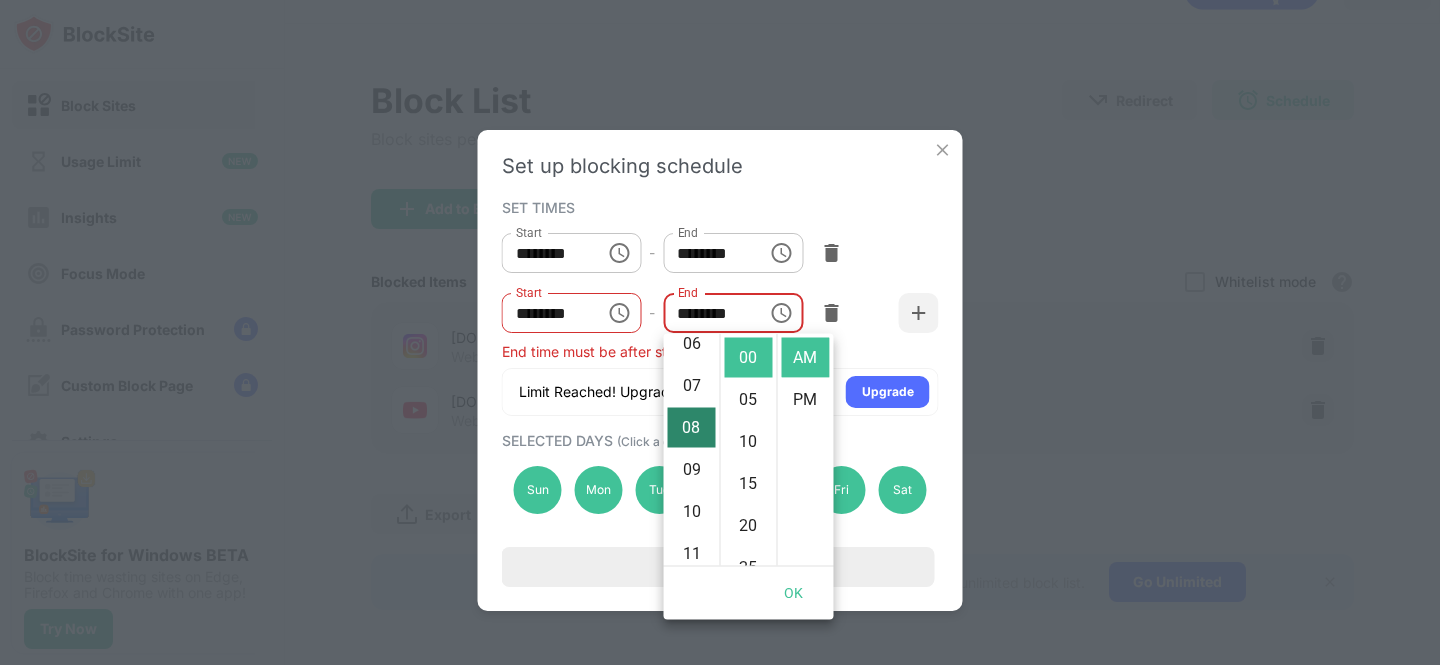 scroll, scrollTop: 336, scrollLeft: 0, axis: vertical 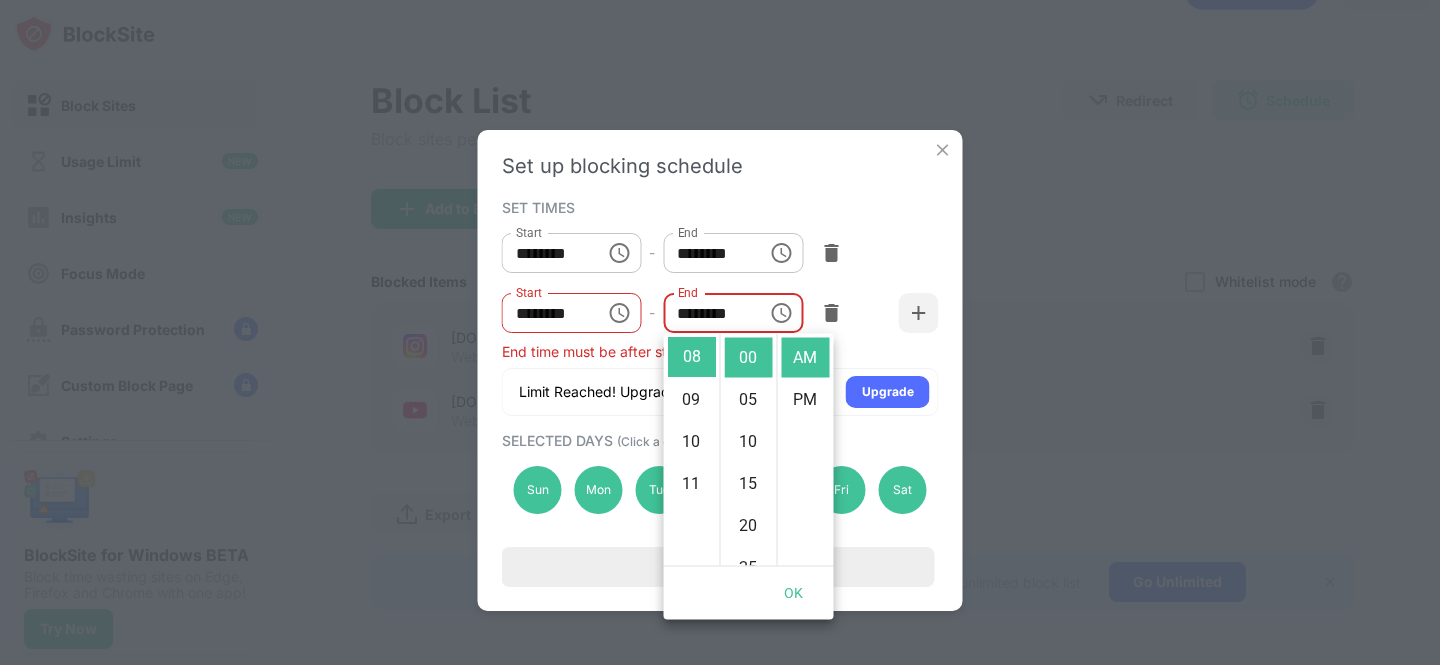 click on "End time must be after start time" at bounding box center (720, 351) 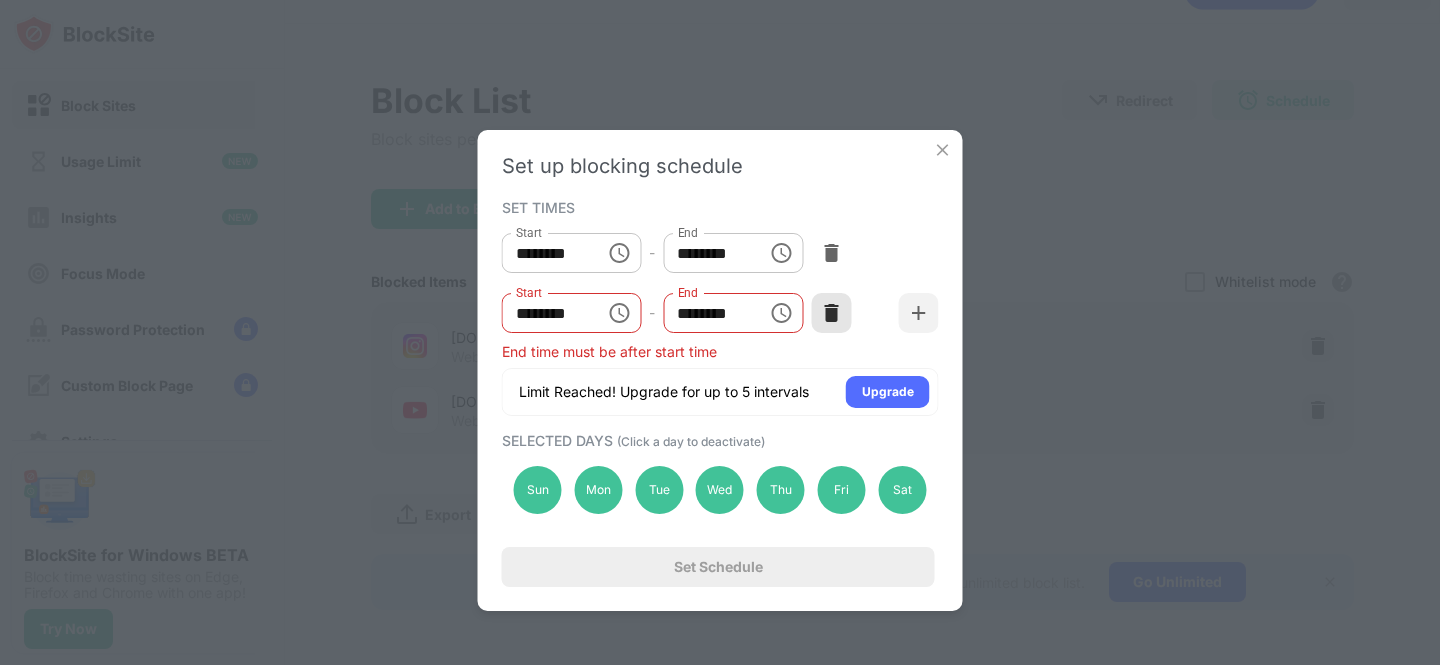 click at bounding box center [831, 313] 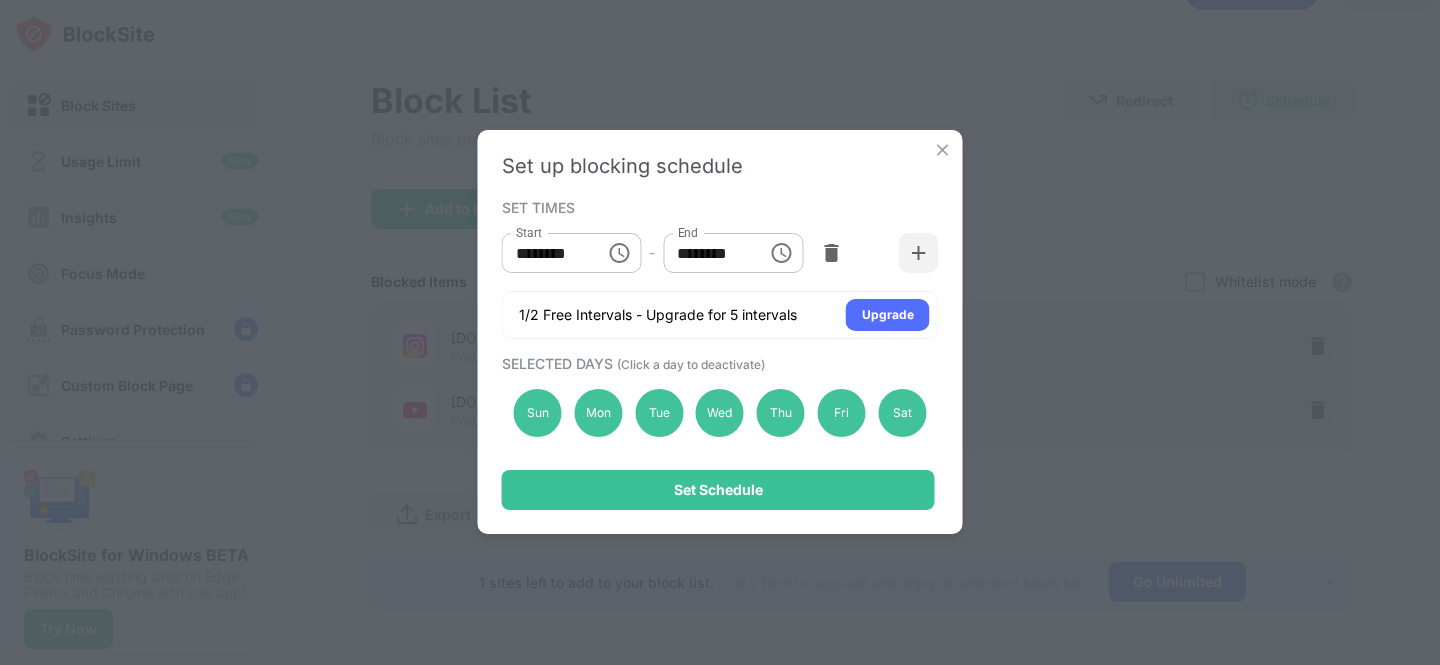 click at bounding box center (943, 150) 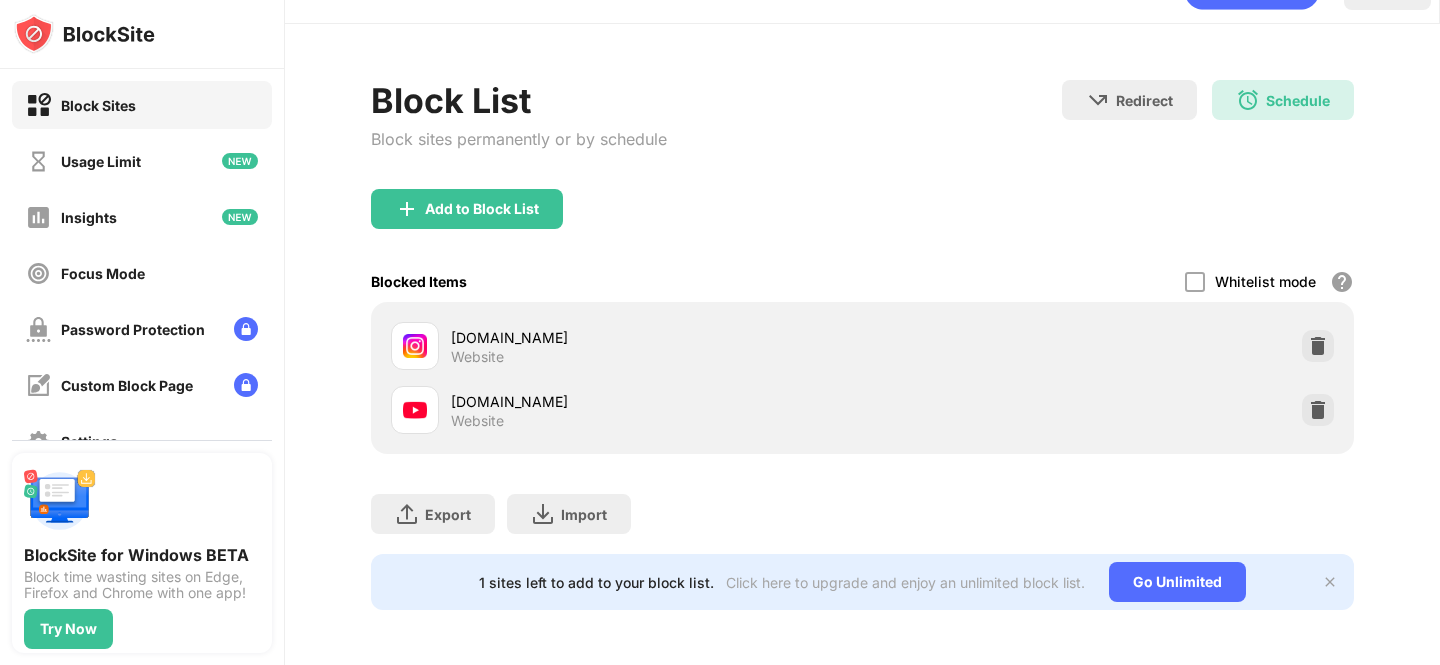 scroll, scrollTop: 0, scrollLeft: 0, axis: both 